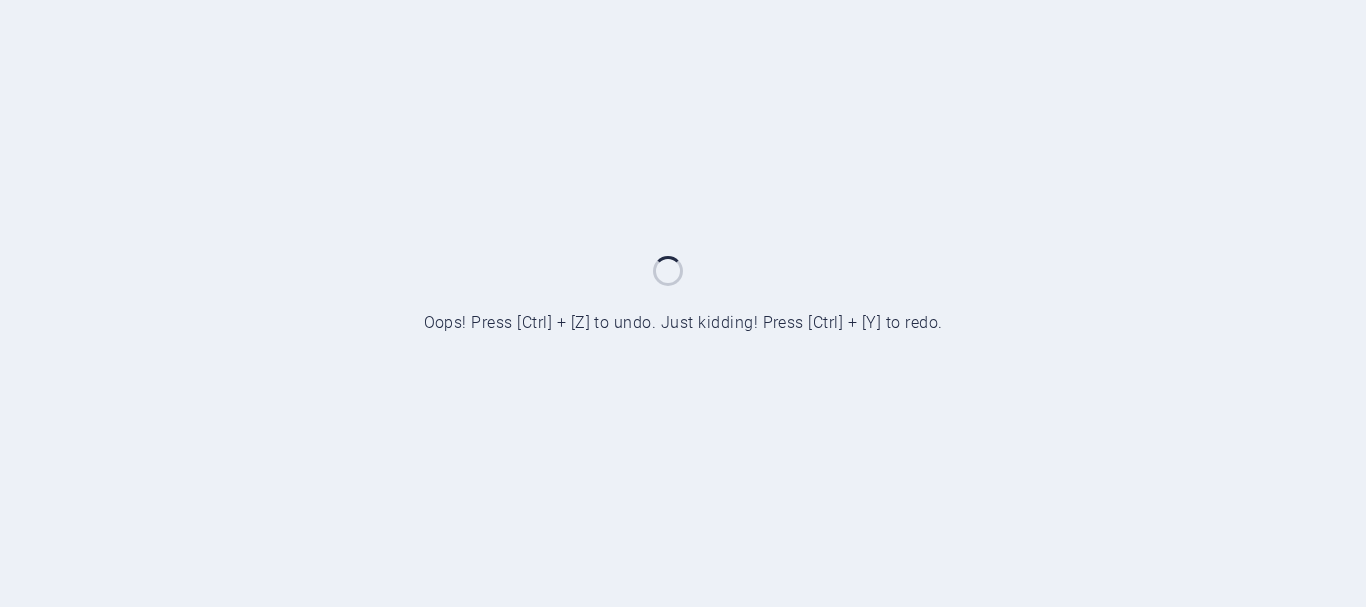 scroll, scrollTop: 0, scrollLeft: 0, axis: both 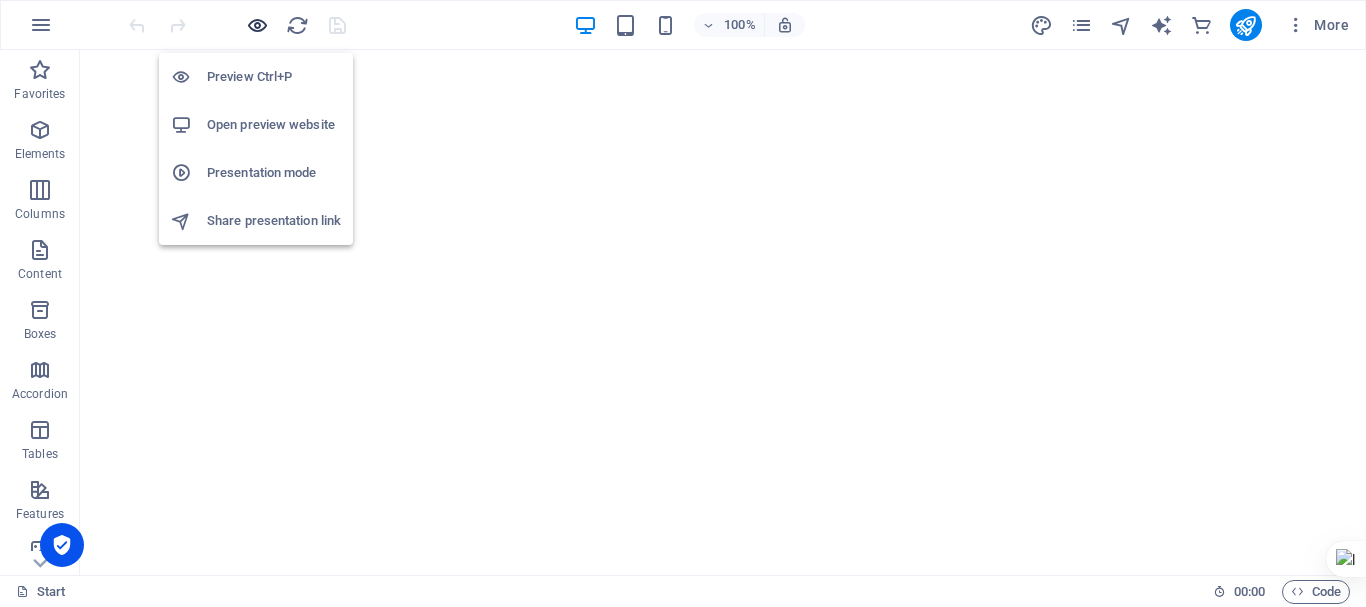 click at bounding box center [257, 25] 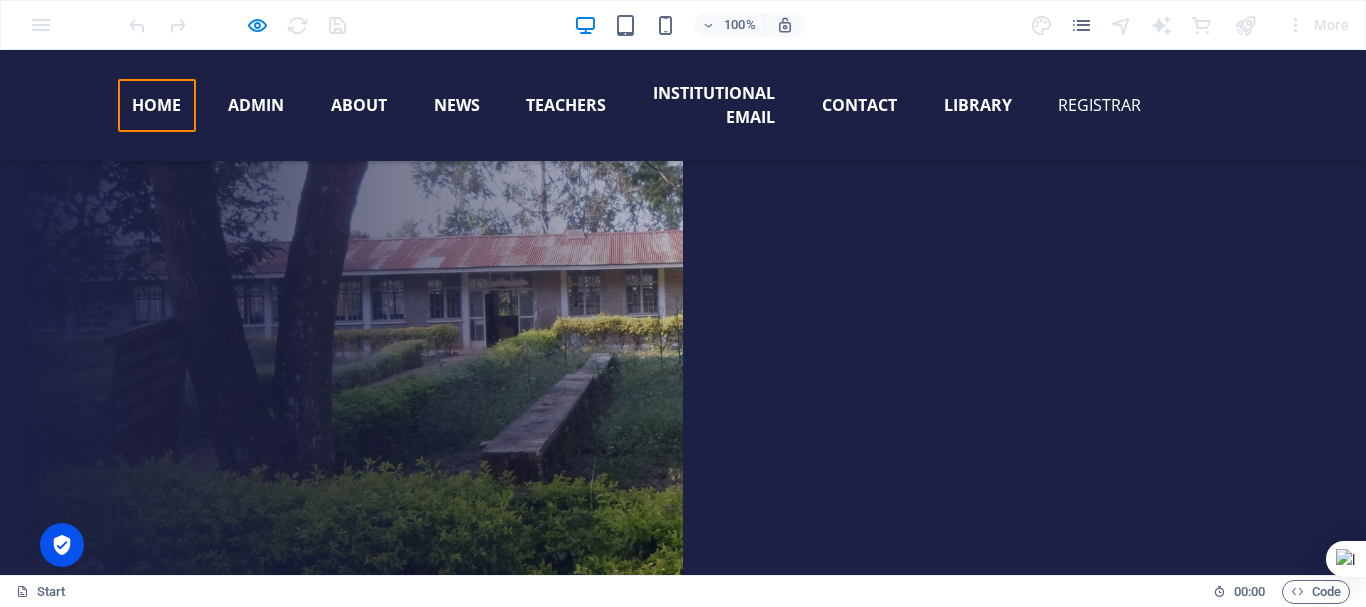 scroll, scrollTop: 600, scrollLeft: 0, axis: vertical 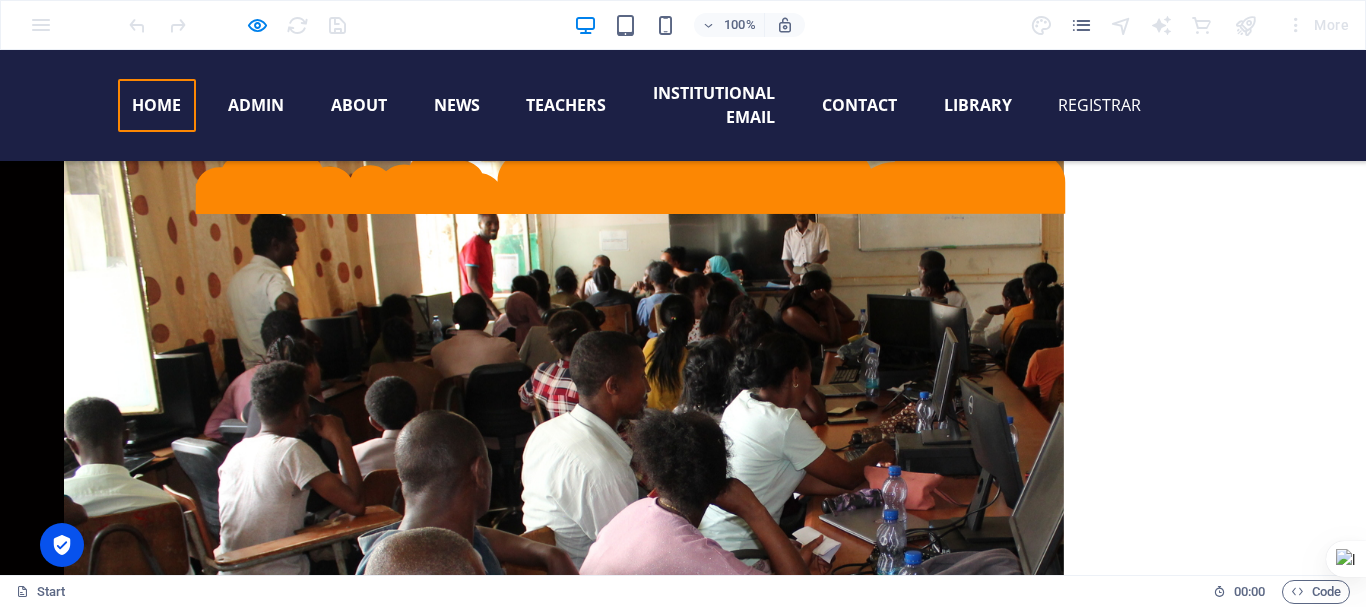 click on "student result portal" at bounding box center (425, 2008) 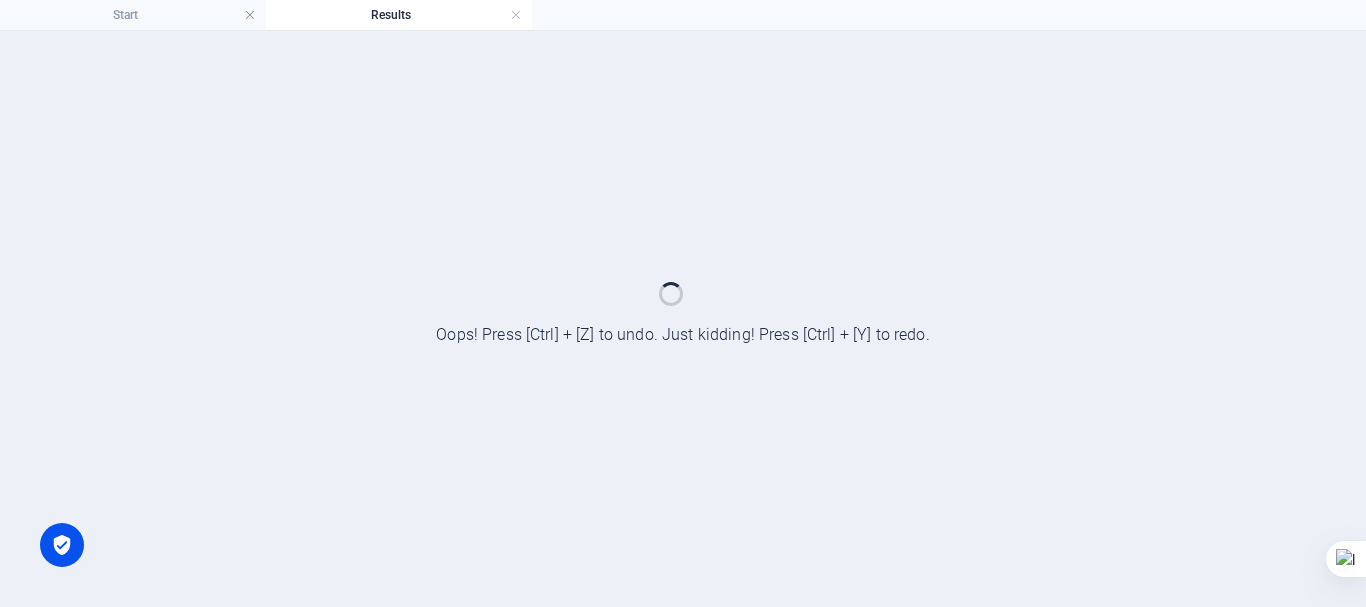 scroll, scrollTop: 0, scrollLeft: 0, axis: both 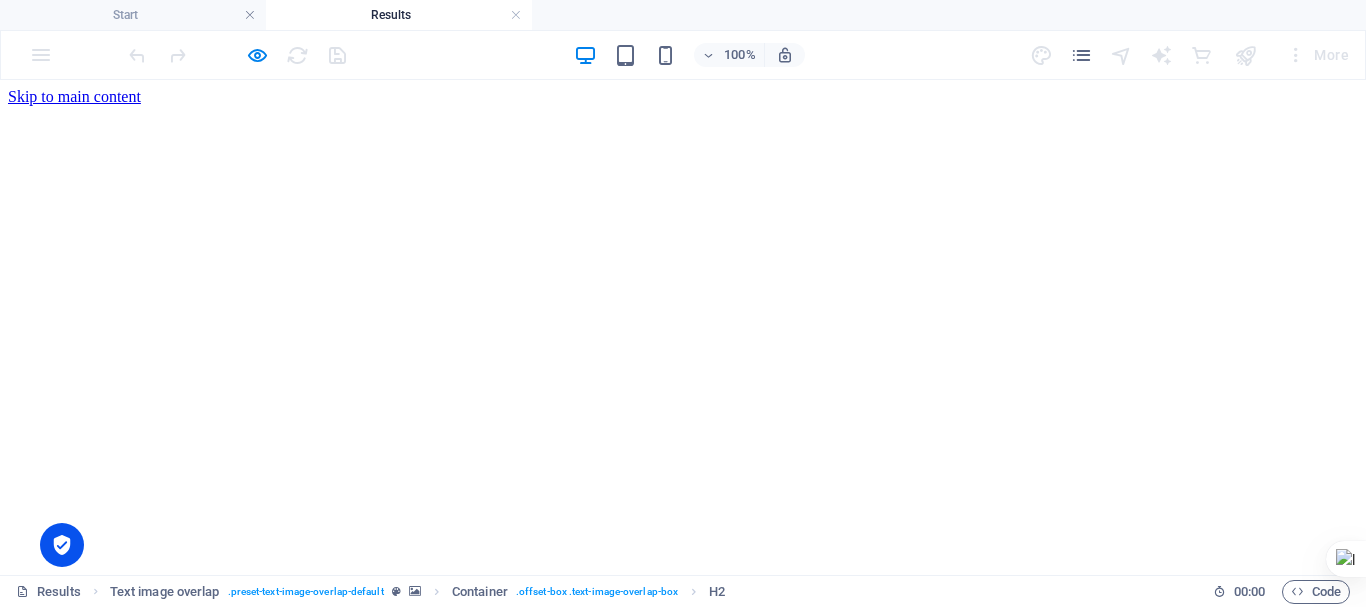 click on "Click here to view or download your sermister grade report" at bounding box center (683, 689) 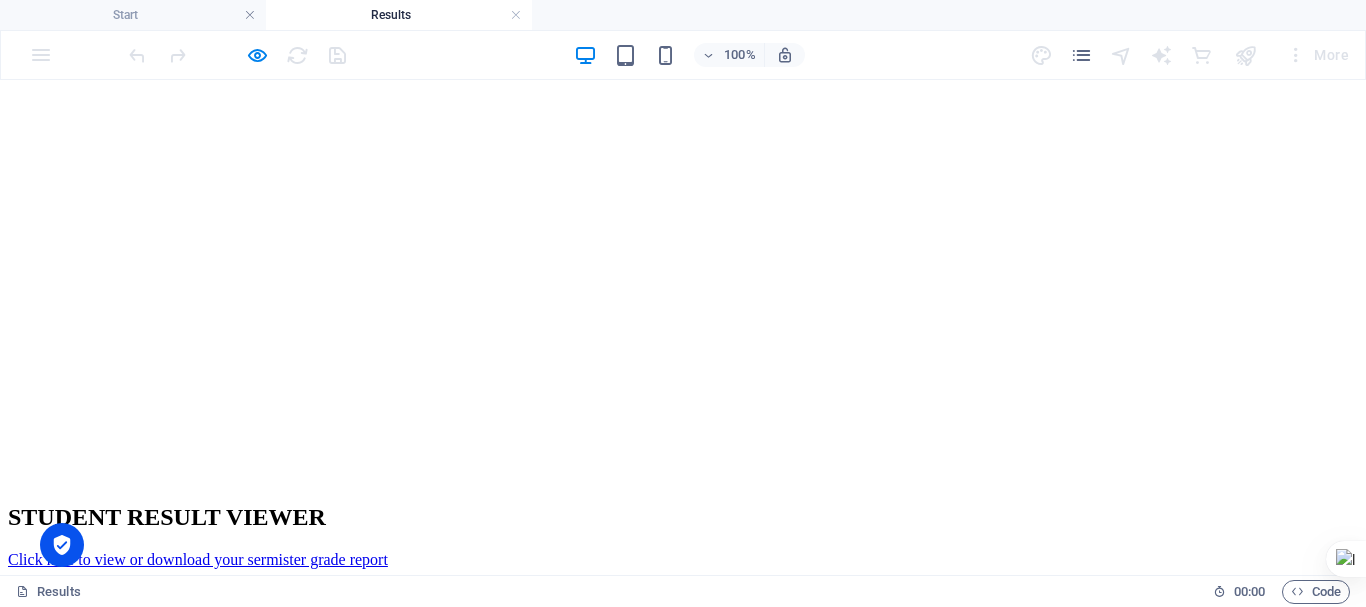 scroll, scrollTop: 0, scrollLeft: 0, axis: both 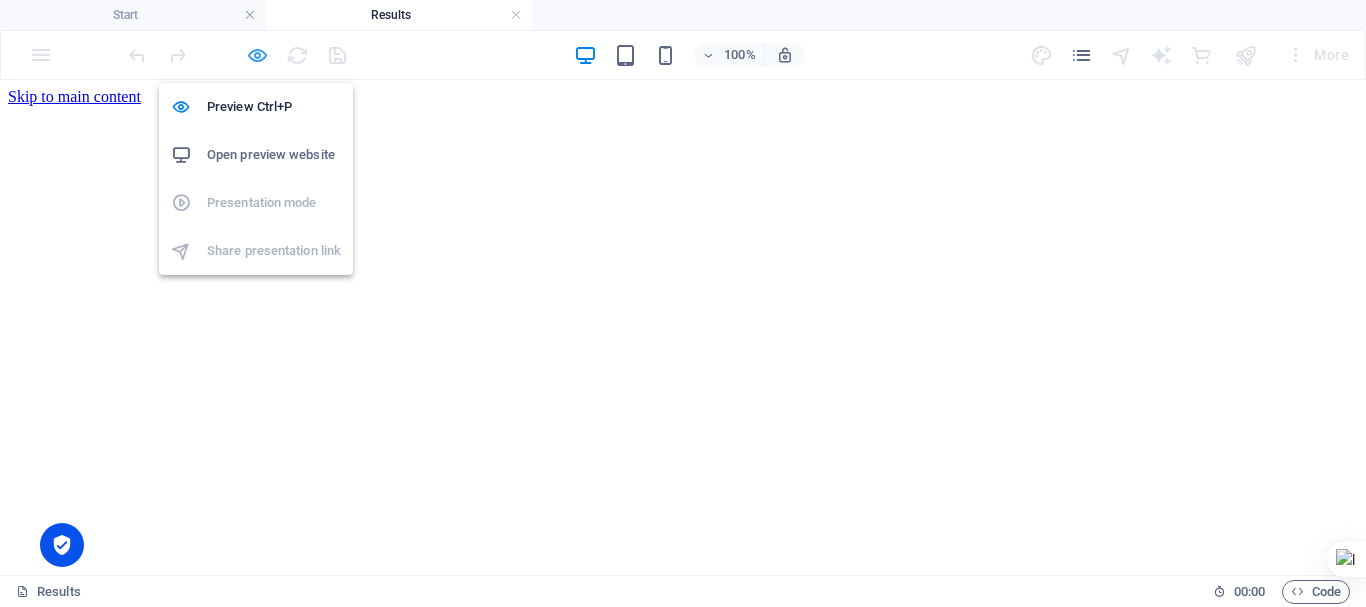 click at bounding box center (257, 55) 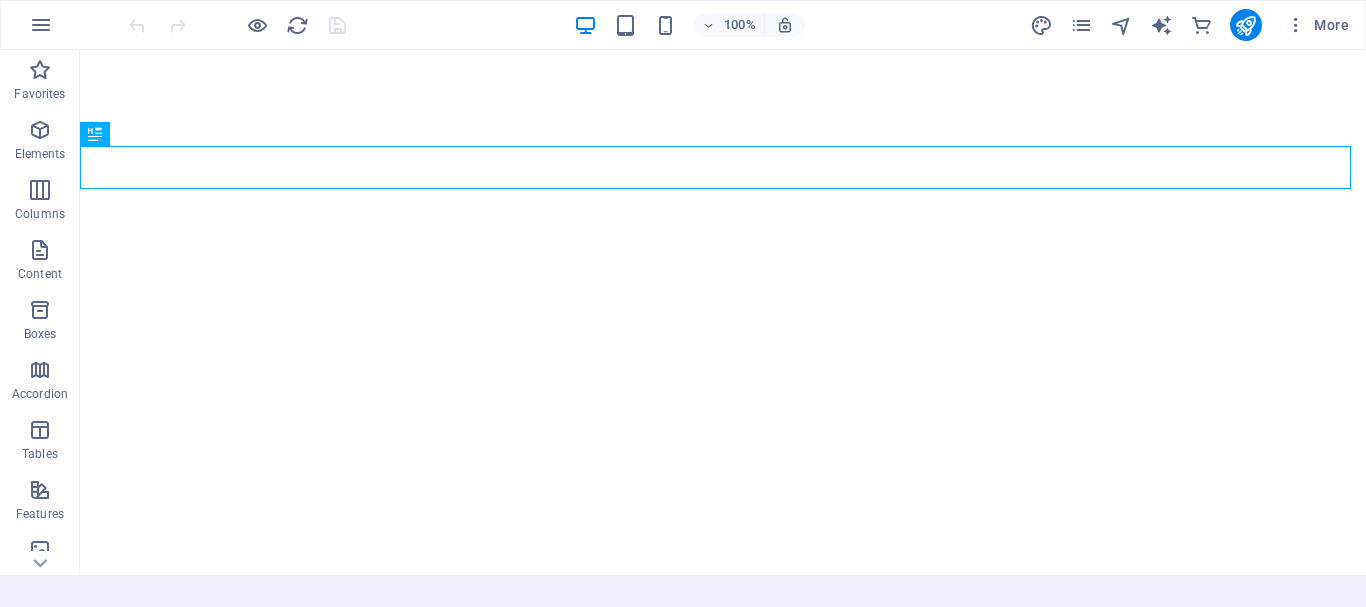 scroll, scrollTop: 0, scrollLeft: 0, axis: both 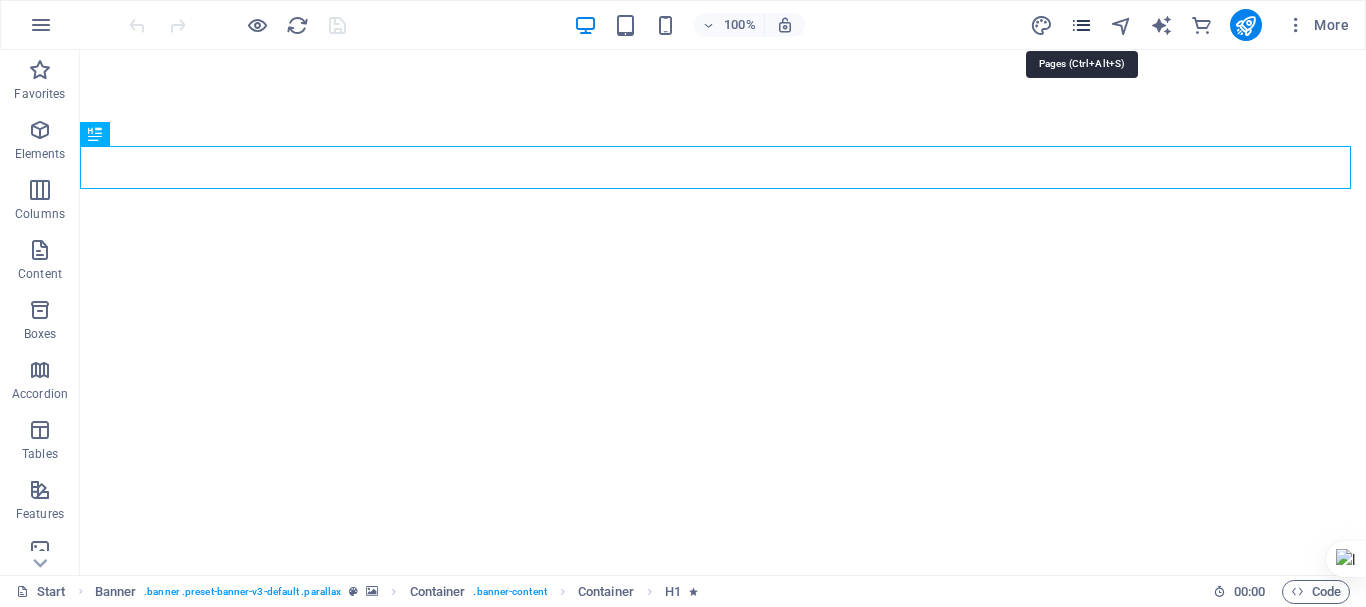 click at bounding box center (1081, 25) 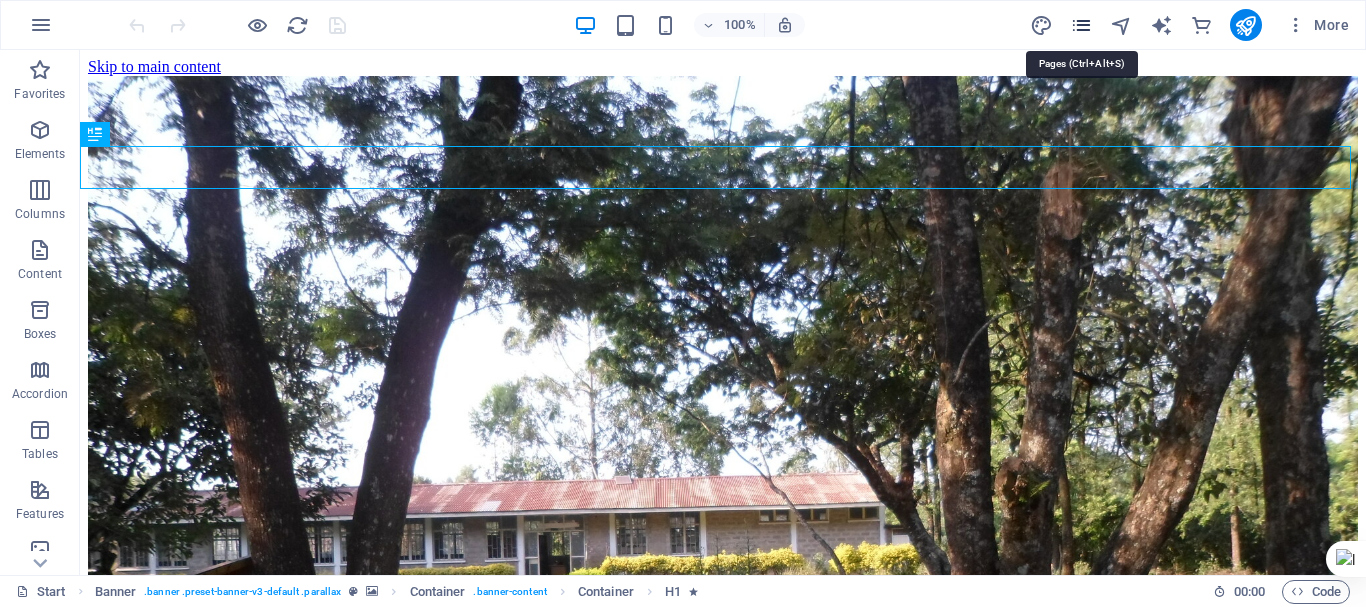 scroll, scrollTop: 0, scrollLeft: 0, axis: both 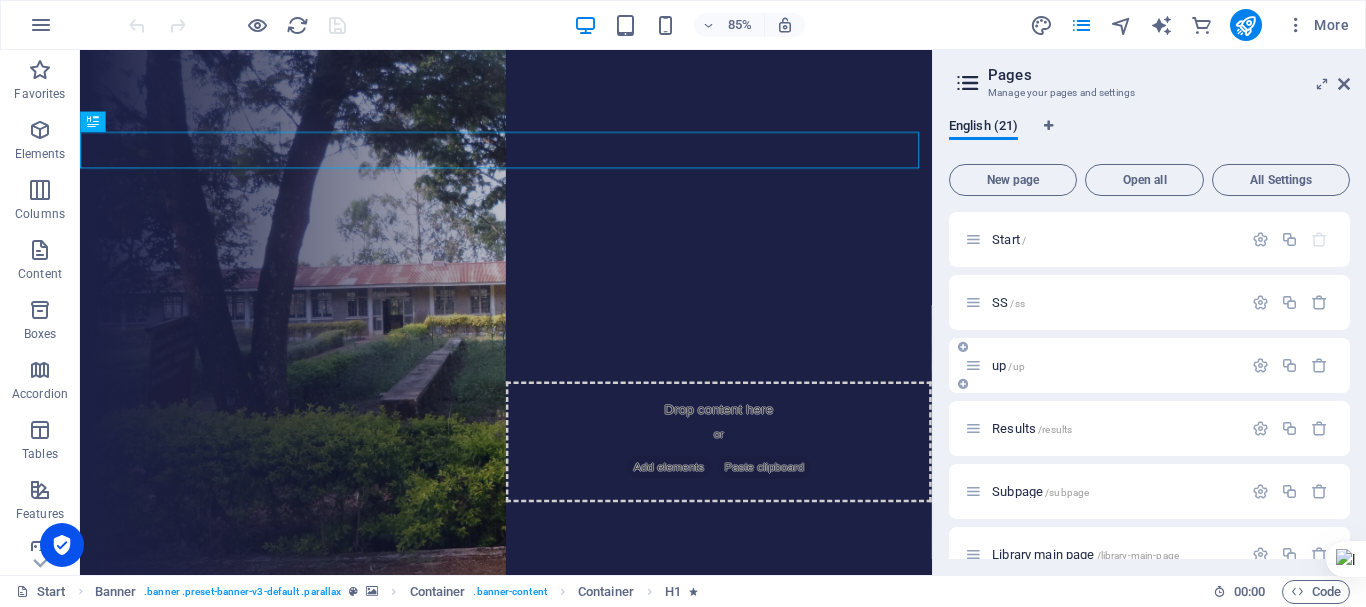 click on "/up" at bounding box center [1016, 366] 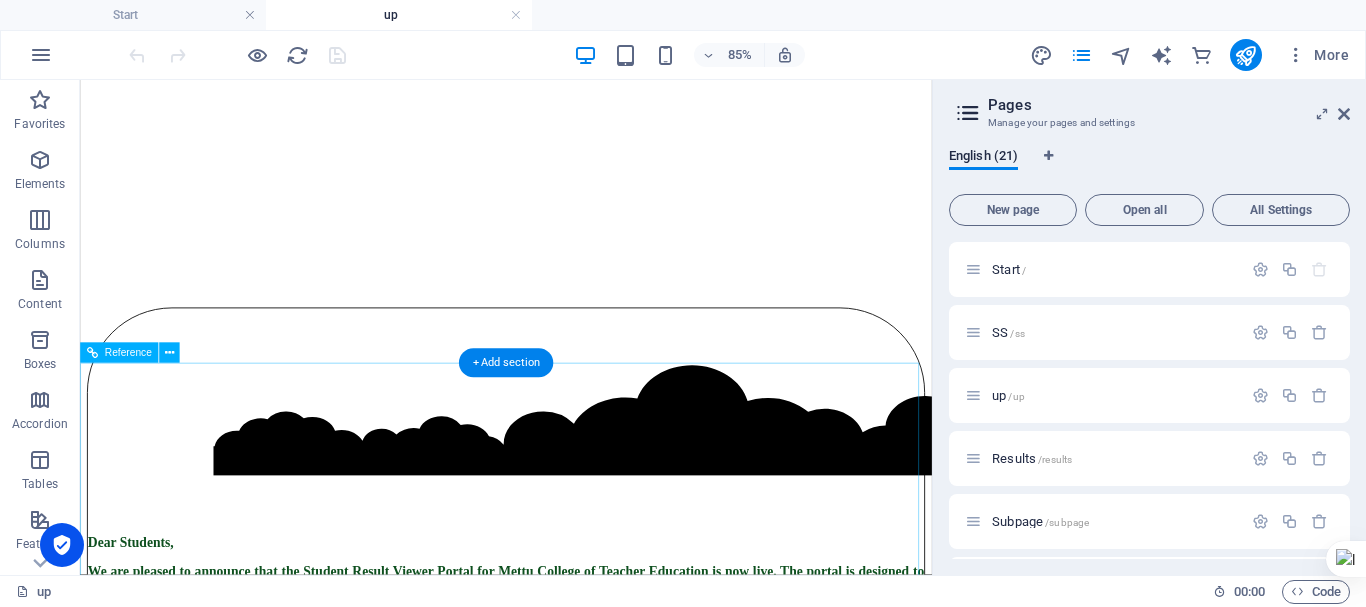 scroll, scrollTop: 624, scrollLeft: 0, axis: vertical 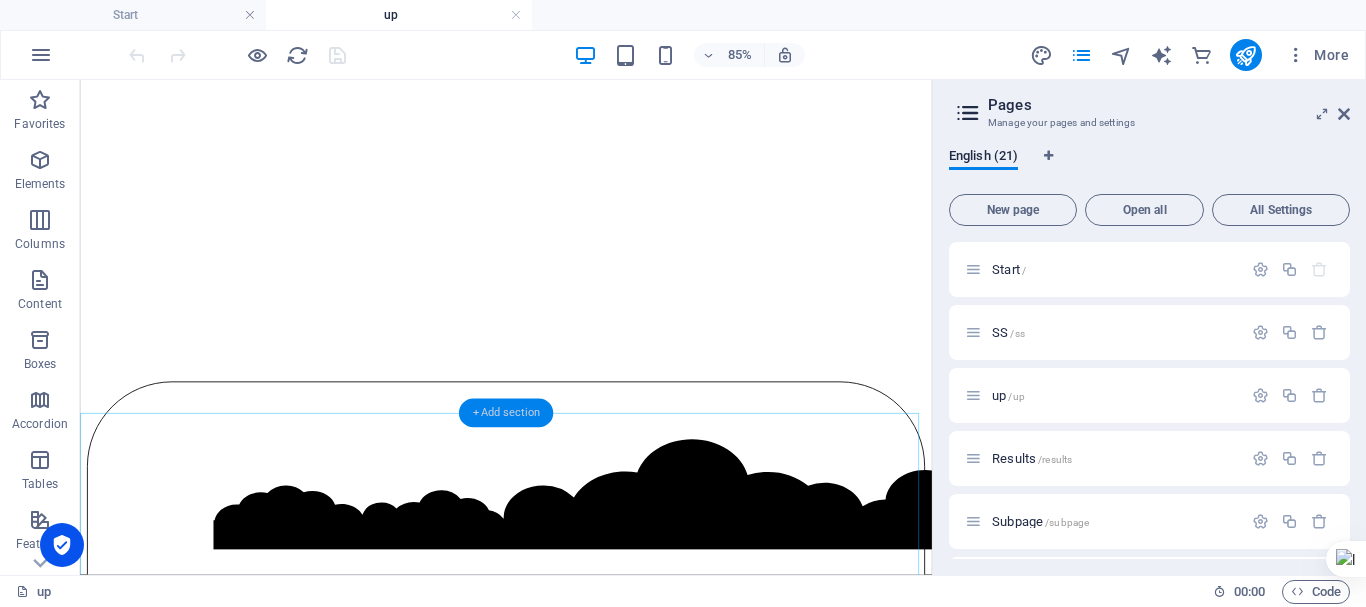 click on "+ Add section" at bounding box center [506, 413] 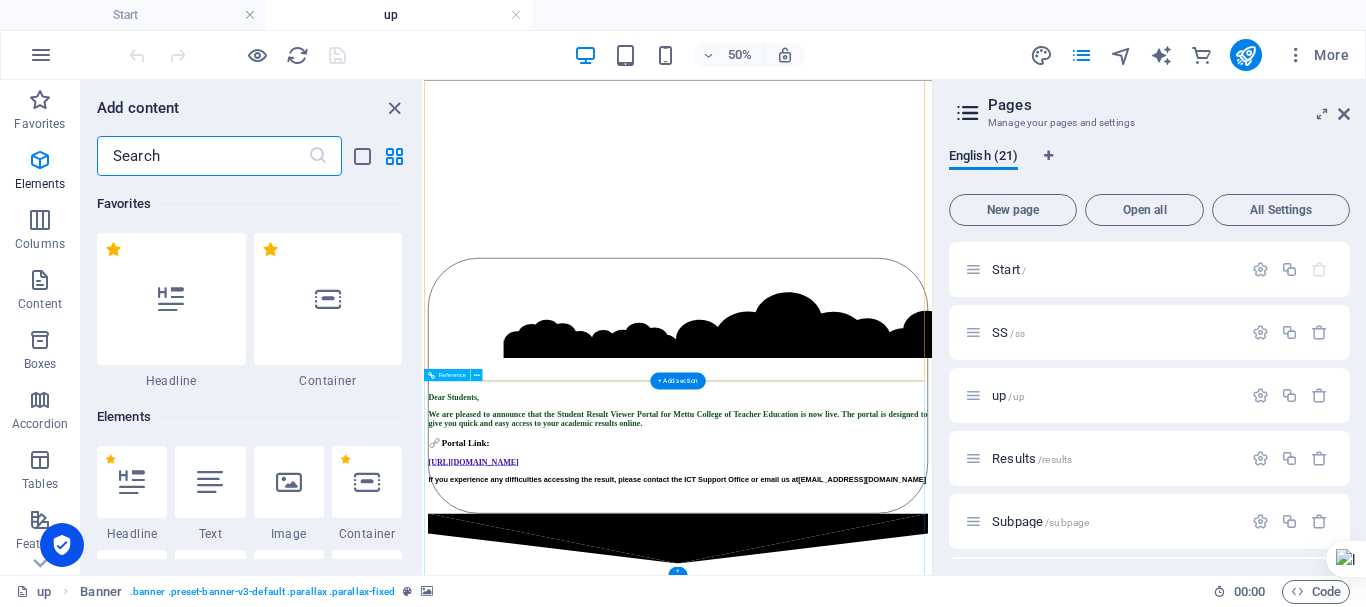 scroll, scrollTop: 415, scrollLeft: 0, axis: vertical 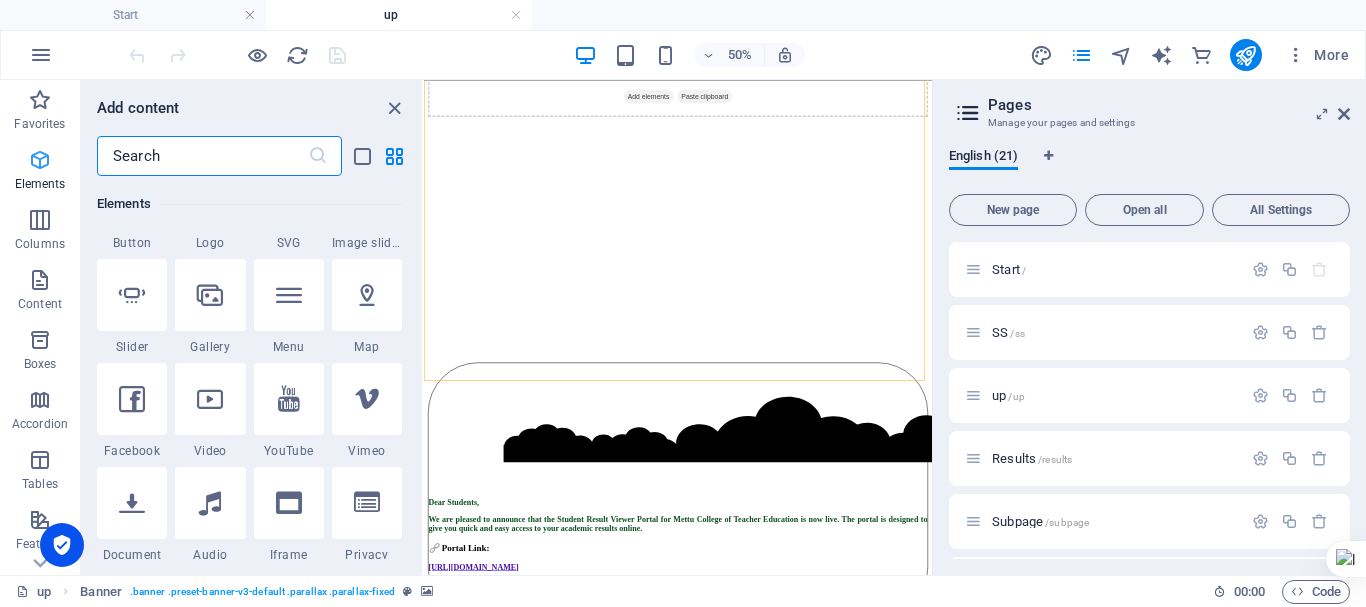 click at bounding box center [40, 160] 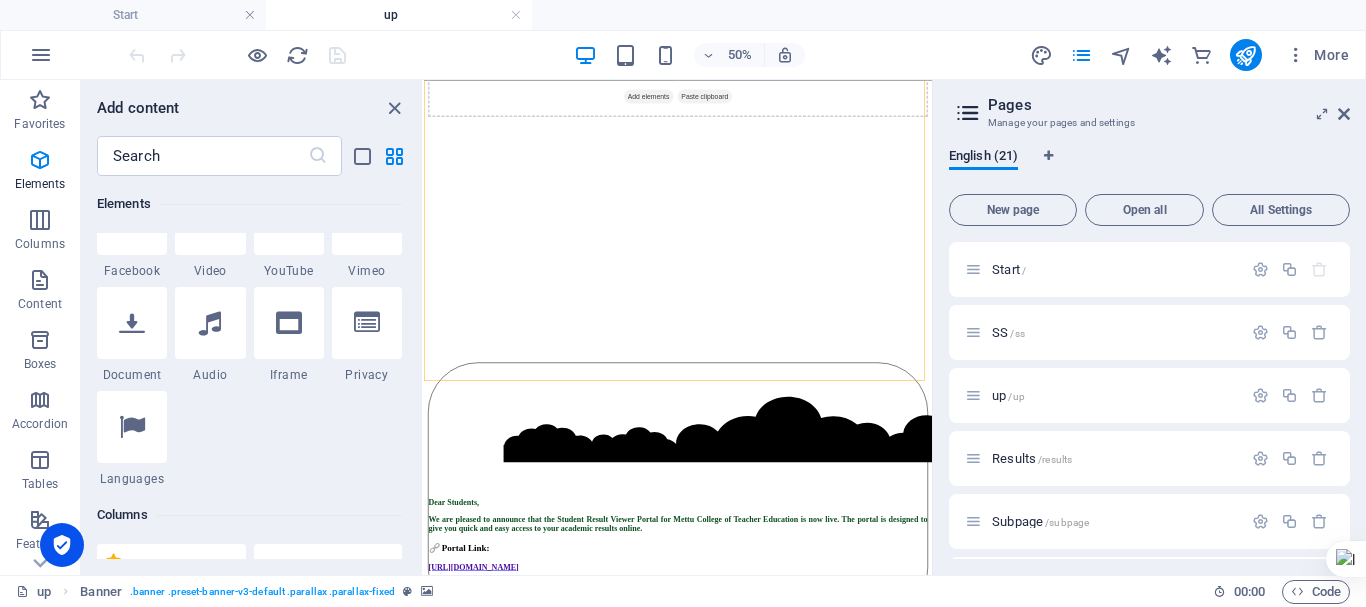 scroll, scrollTop: 699, scrollLeft: 0, axis: vertical 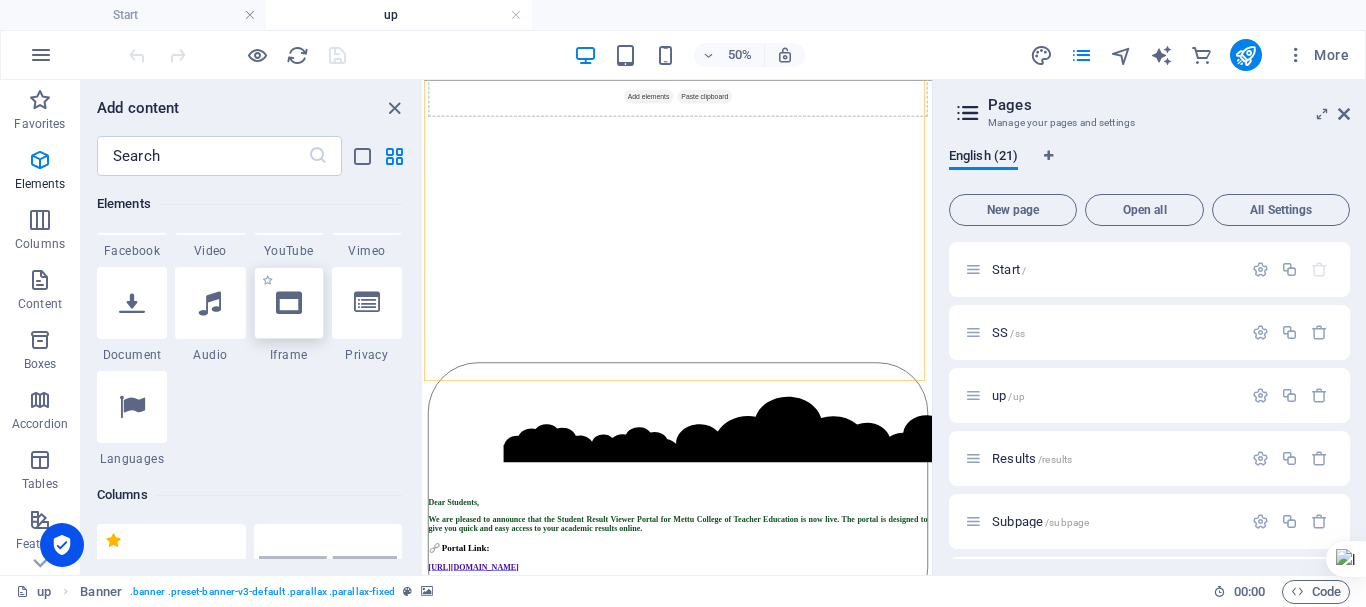 click at bounding box center (289, 303) 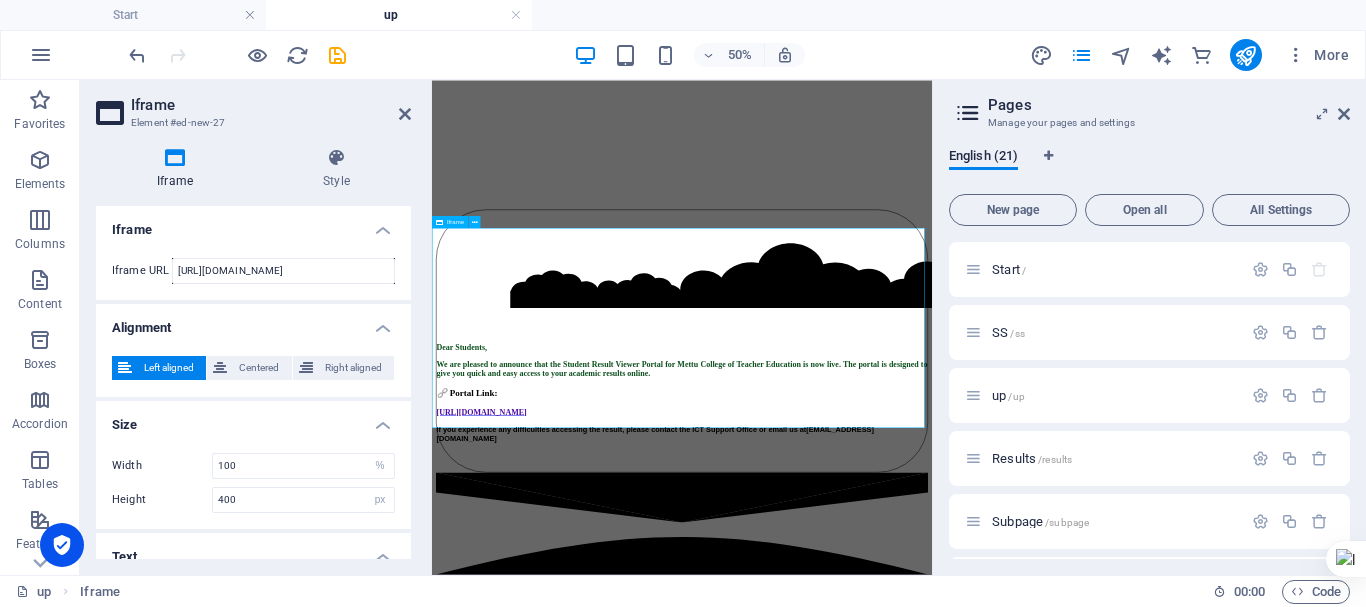 scroll, scrollTop: 816, scrollLeft: 0, axis: vertical 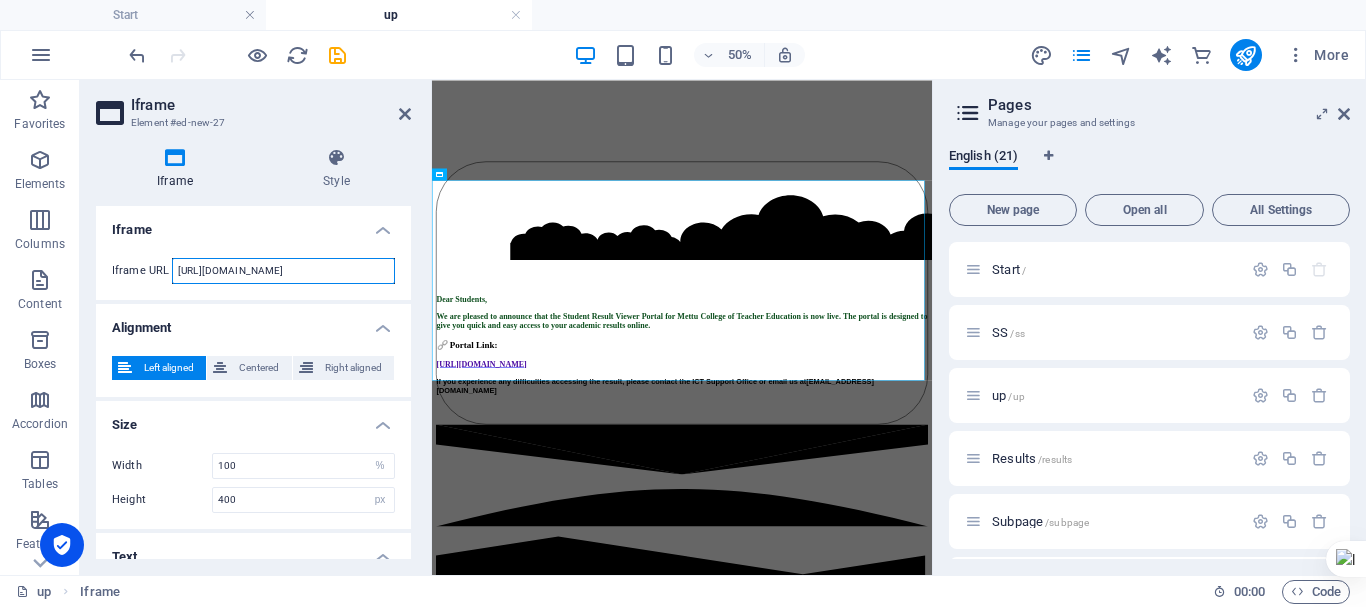 drag, startPoint x: 271, startPoint y: 269, endPoint x: 361, endPoint y: 266, distance: 90.04999 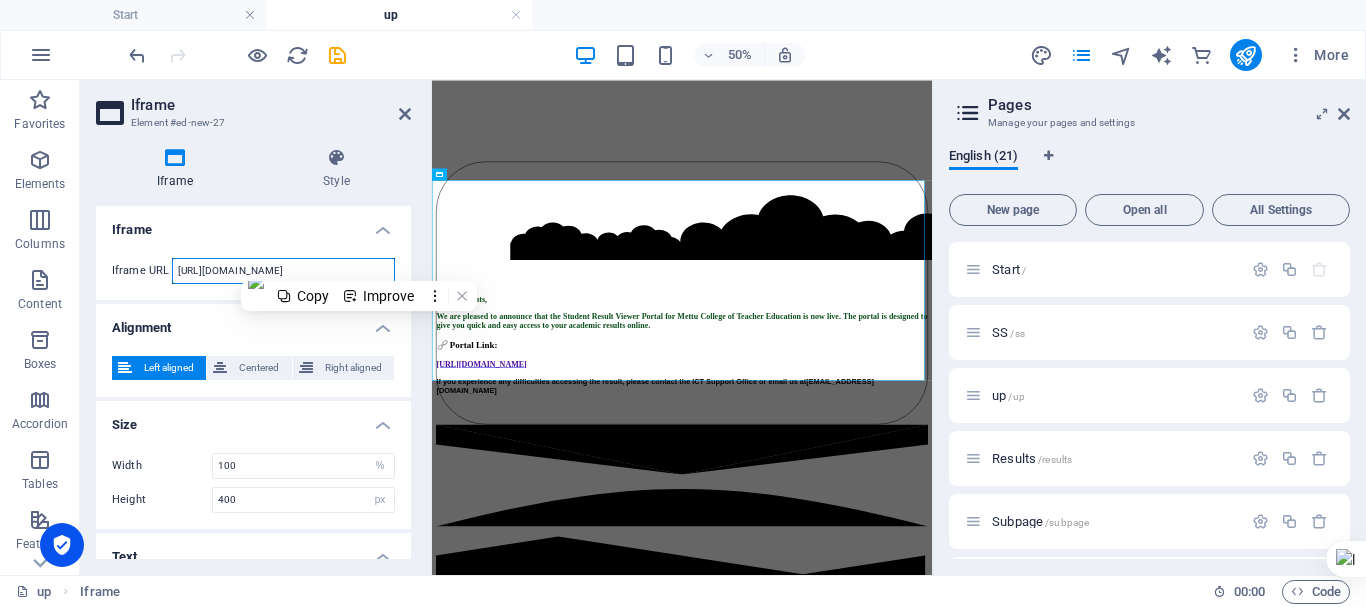 click on "[URL][DOMAIN_NAME]" at bounding box center (283, 271) 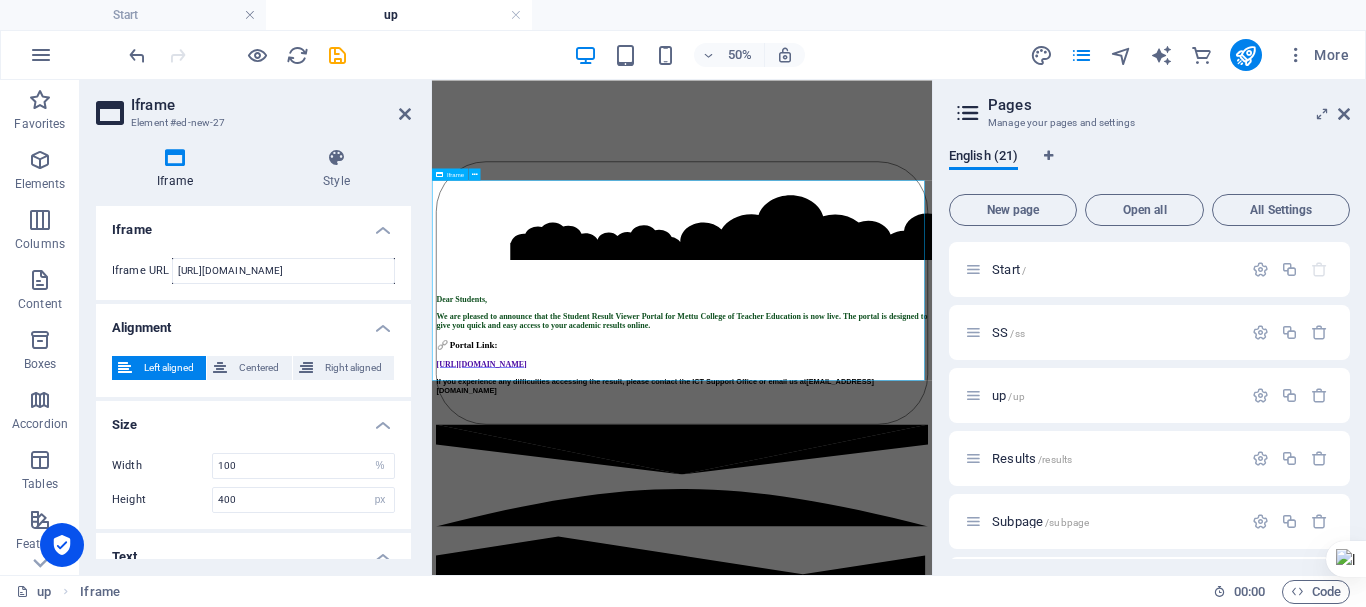 click on "</div>" at bounding box center (932, 1610) 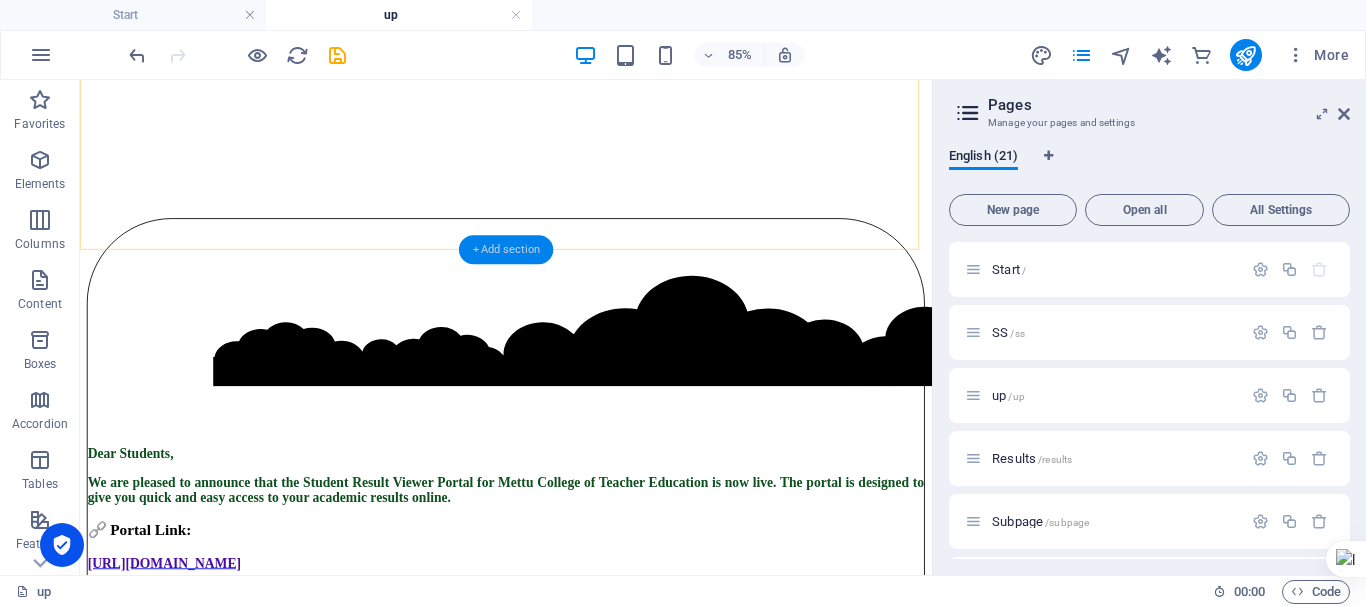 drag, startPoint x: 497, startPoint y: 245, endPoint x: 214, endPoint y: 324, distance: 293.81967 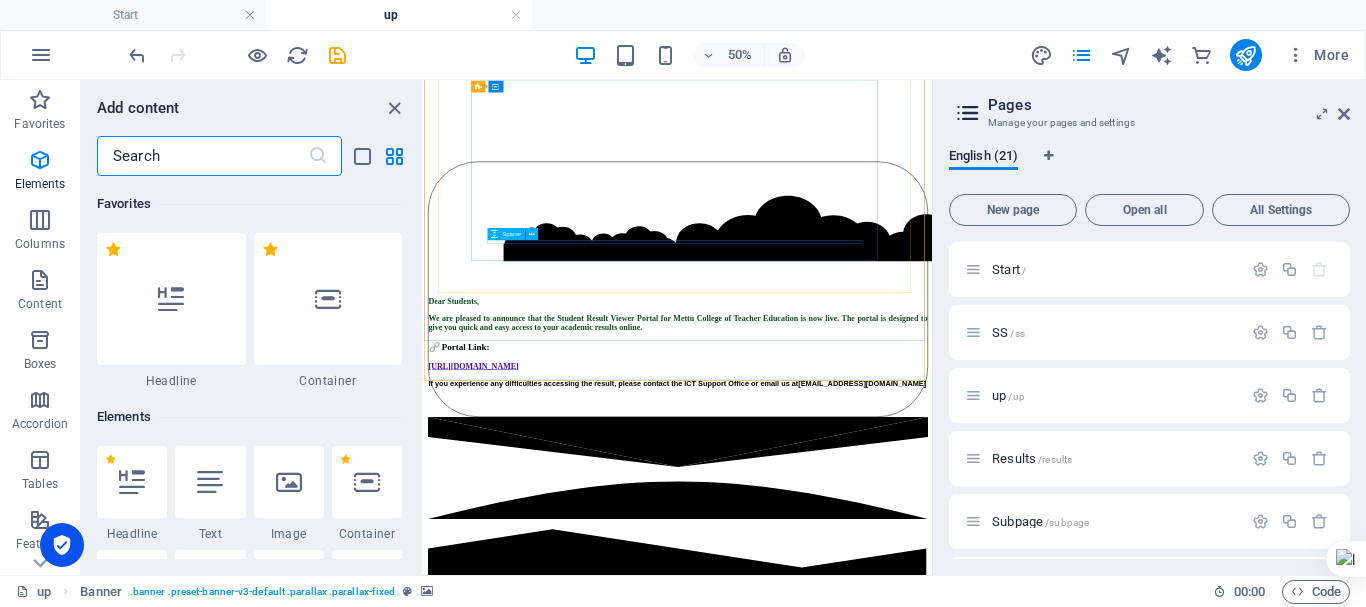 scroll, scrollTop: 415, scrollLeft: 0, axis: vertical 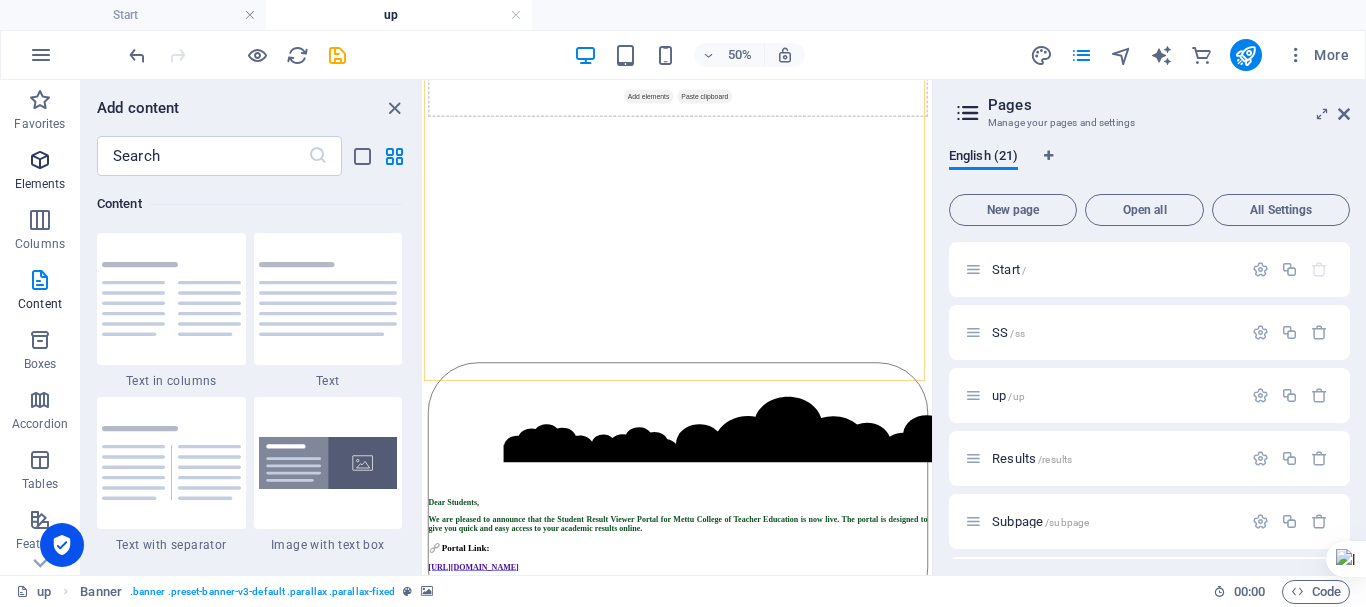 click at bounding box center [40, 160] 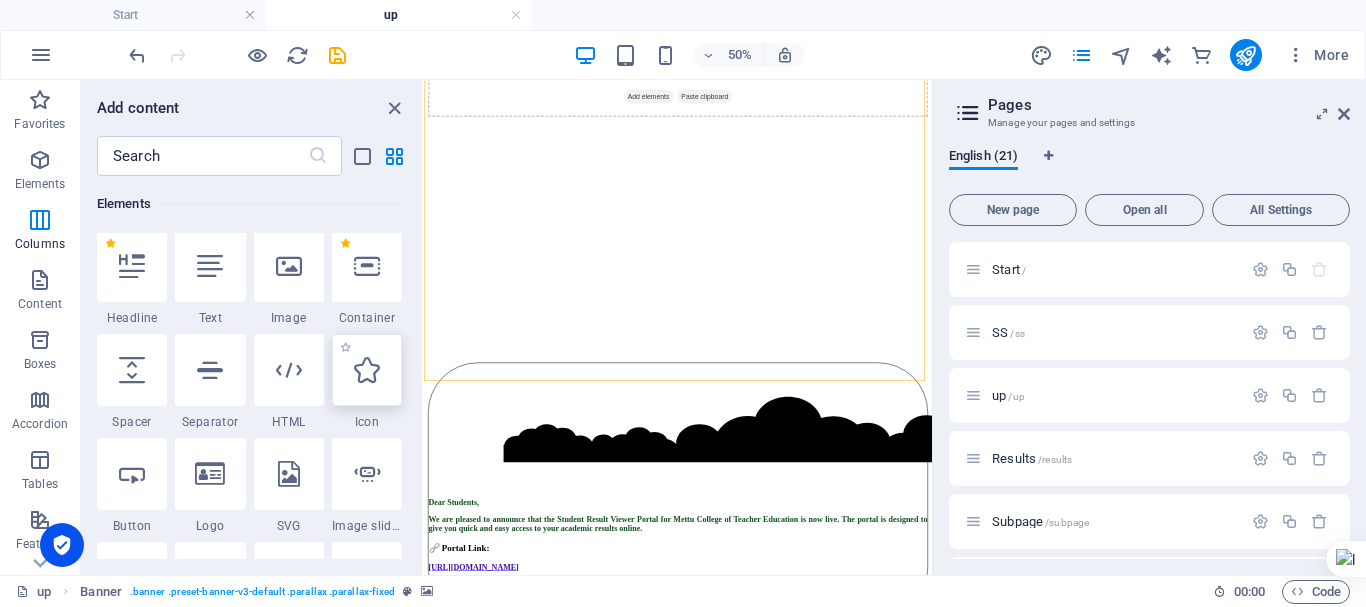 scroll, scrollTop: 213, scrollLeft: 0, axis: vertical 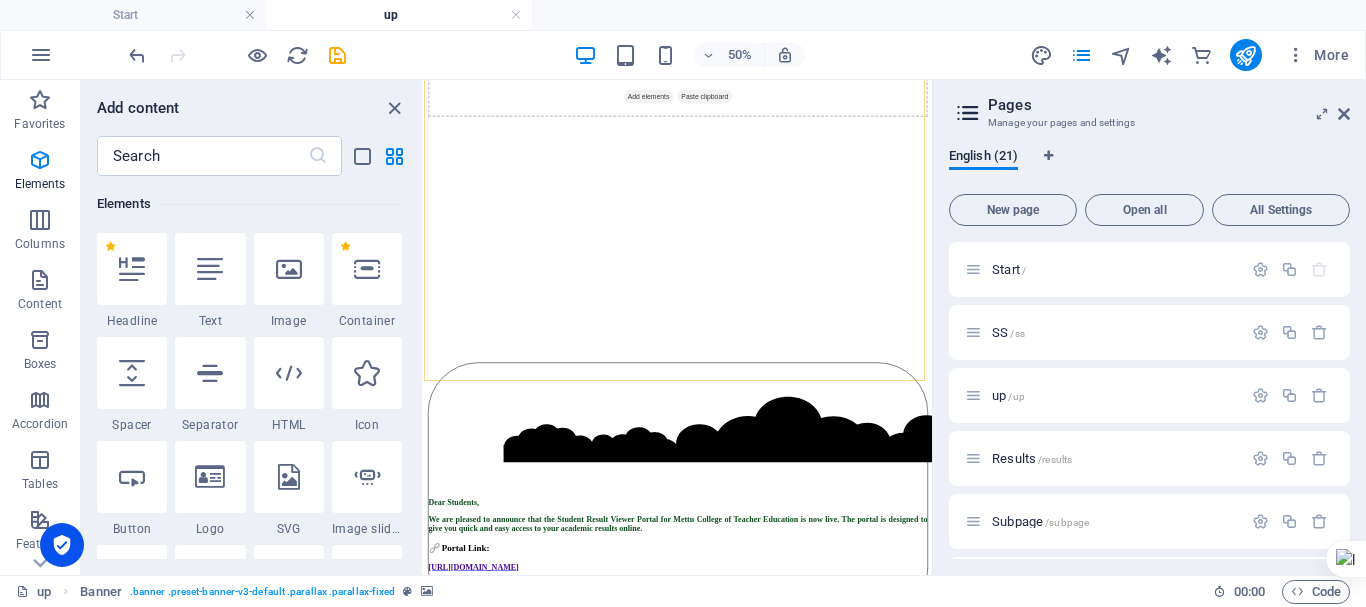 click at bounding box center (289, 373) 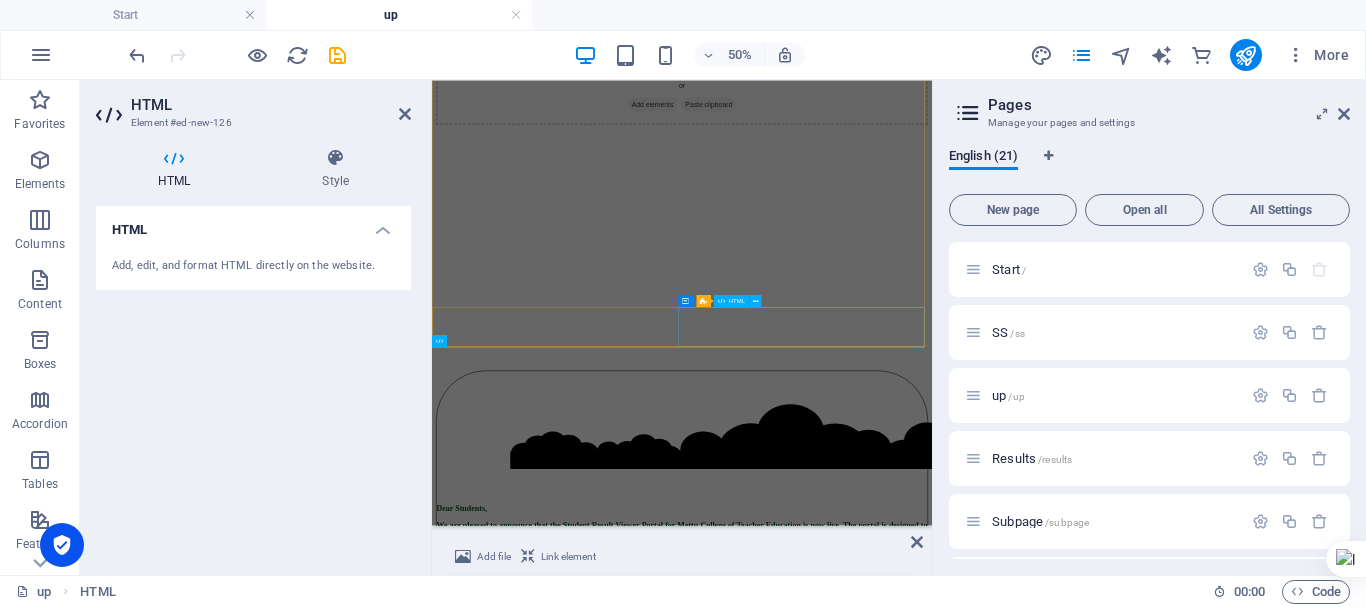 scroll, scrollTop: 216, scrollLeft: 0, axis: vertical 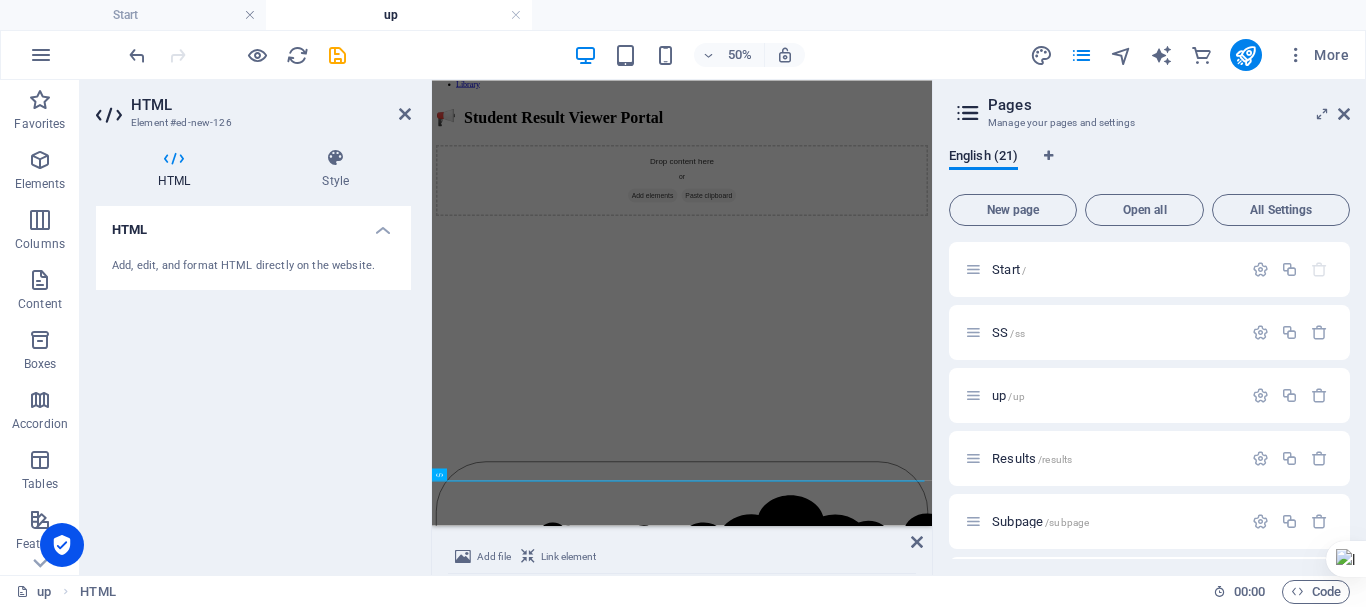 click at bounding box center (174, 158) 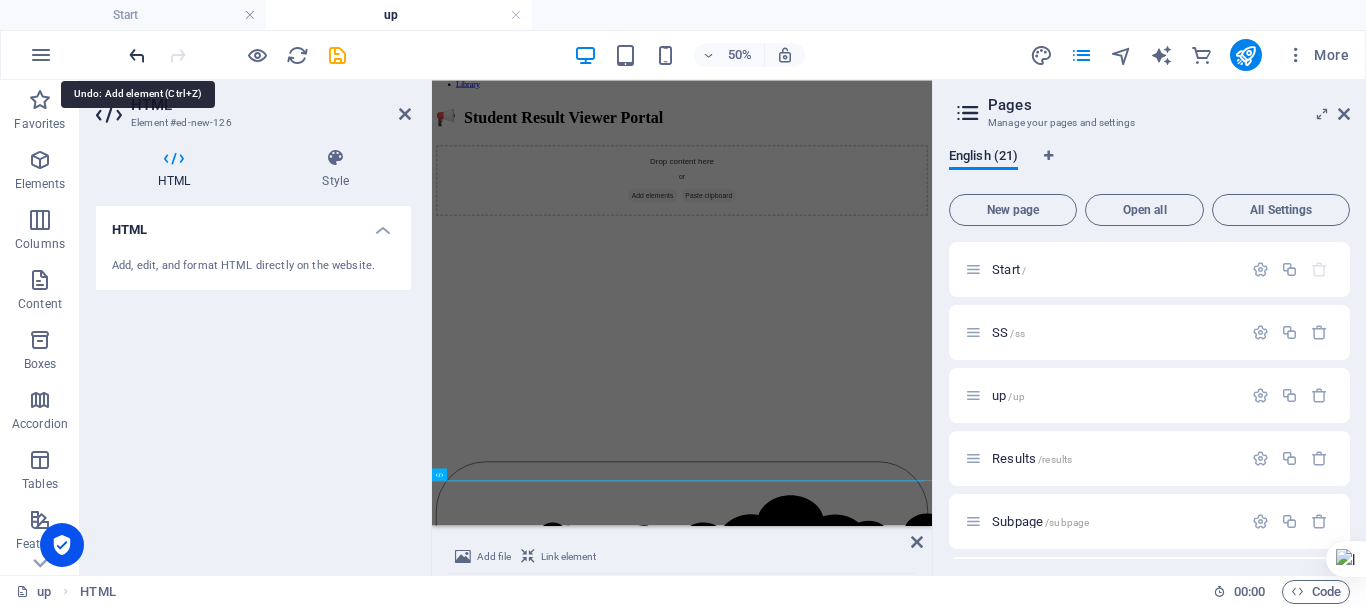 click at bounding box center (137, 55) 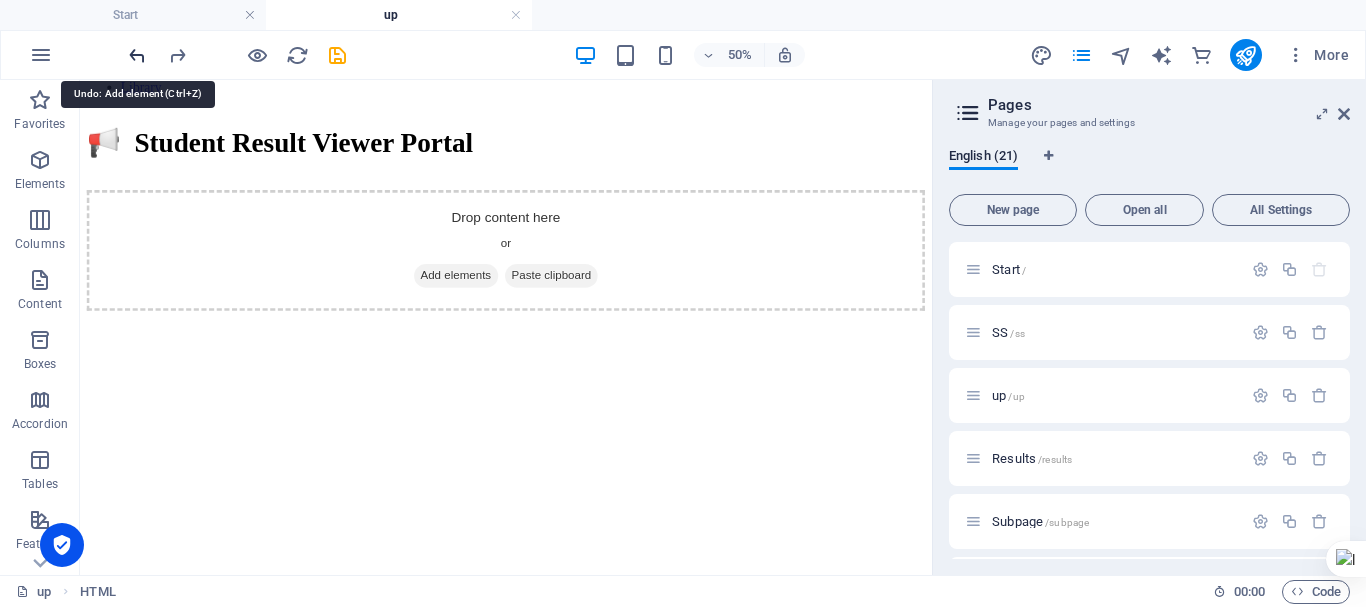 scroll, scrollTop: 754, scrollLeft: 0, axis: vertical 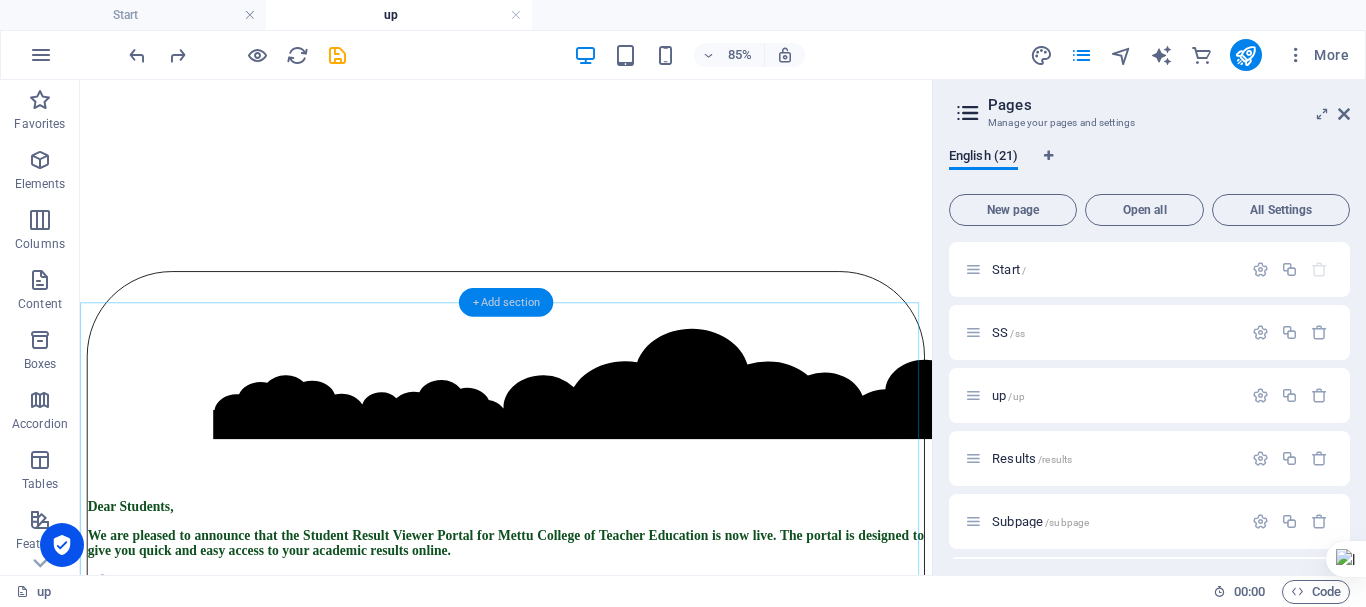 drag, startPoint x: 493, startPoint y: 297, endPoint x: 78, endPoint y: 256, distance: 417.0204 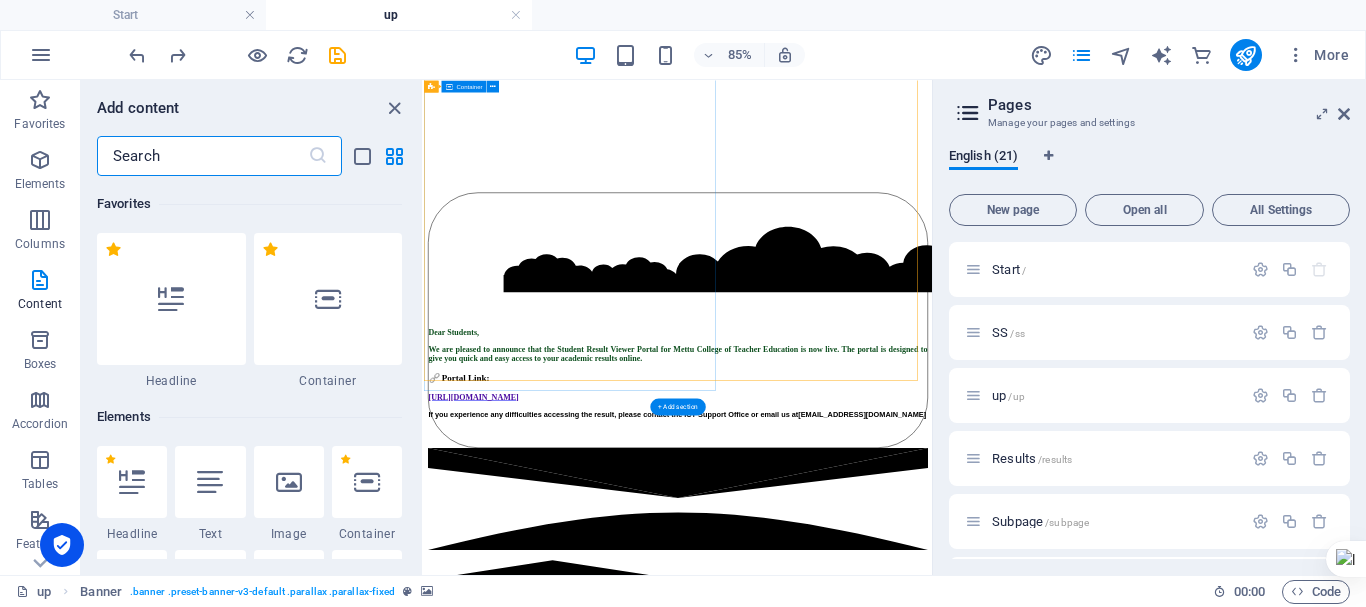 scroll, scrollTop: 415, scrollLeft: 0, axis: vertical 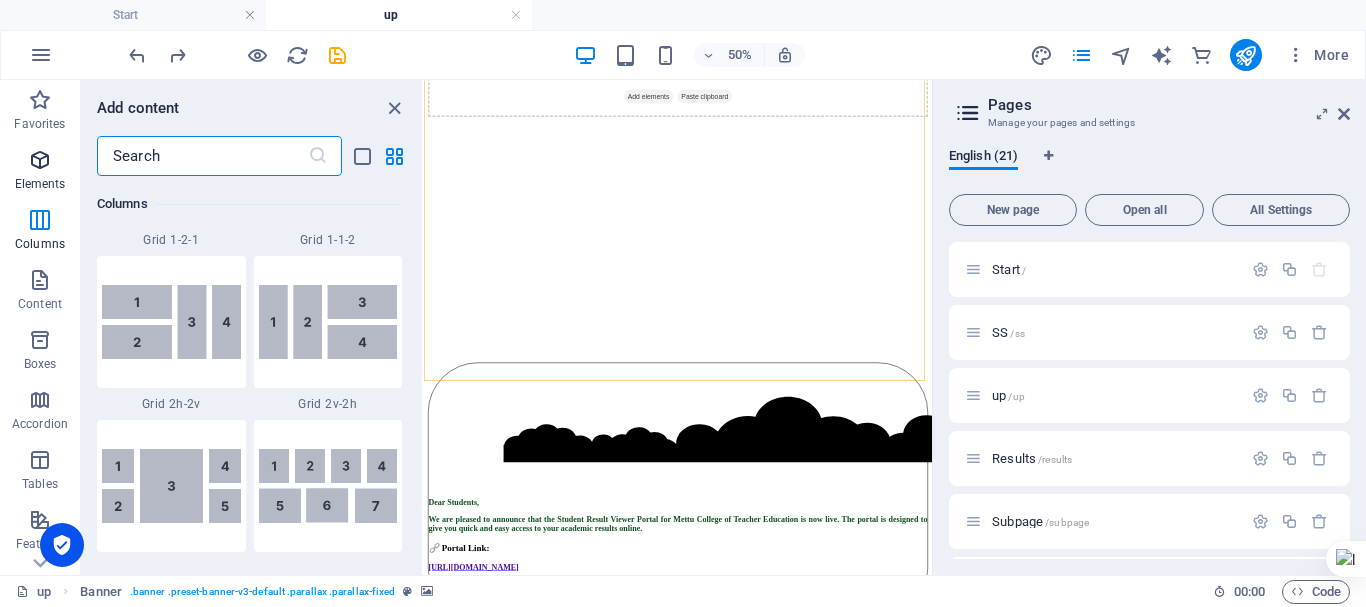 click at bounding box center (40, 160) 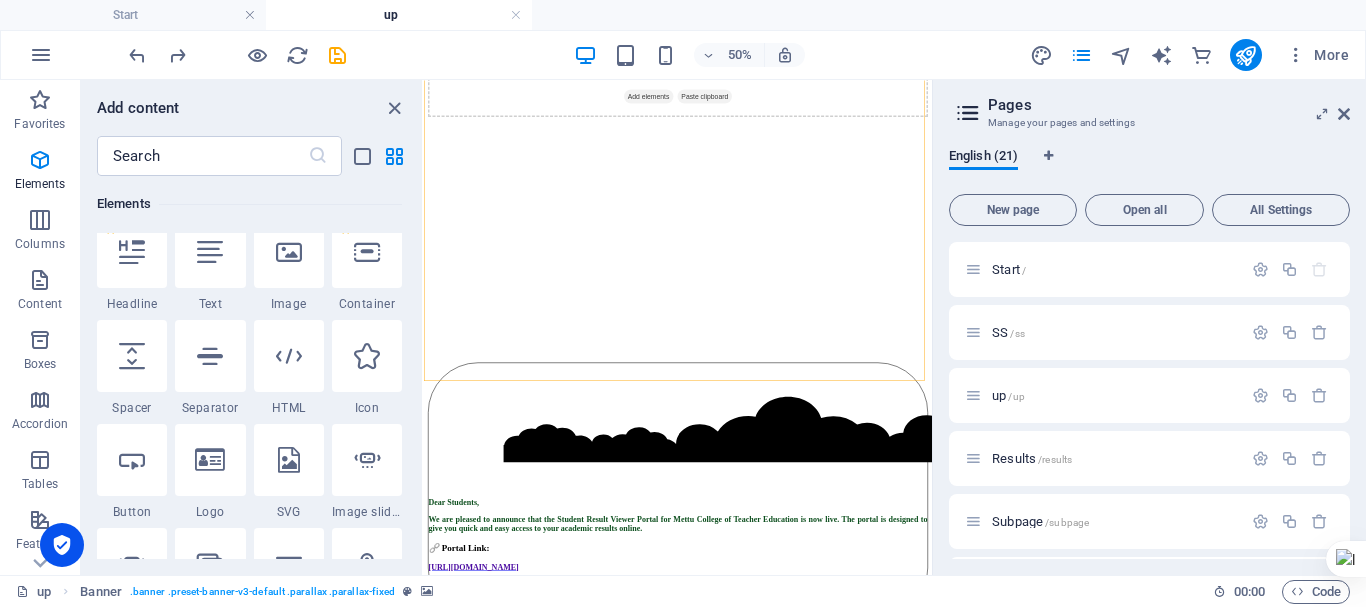 scroll, scrollTop: 213, scrollLeft: 0, axis: vertical 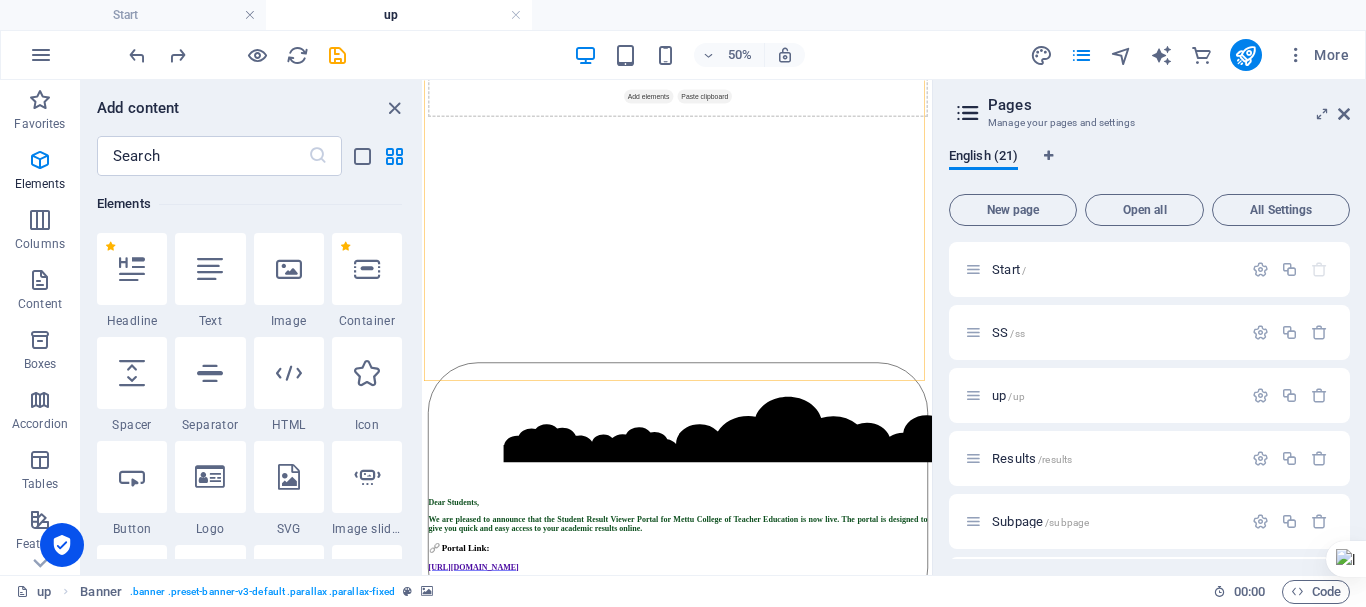 click at bounding box center [367, 269] 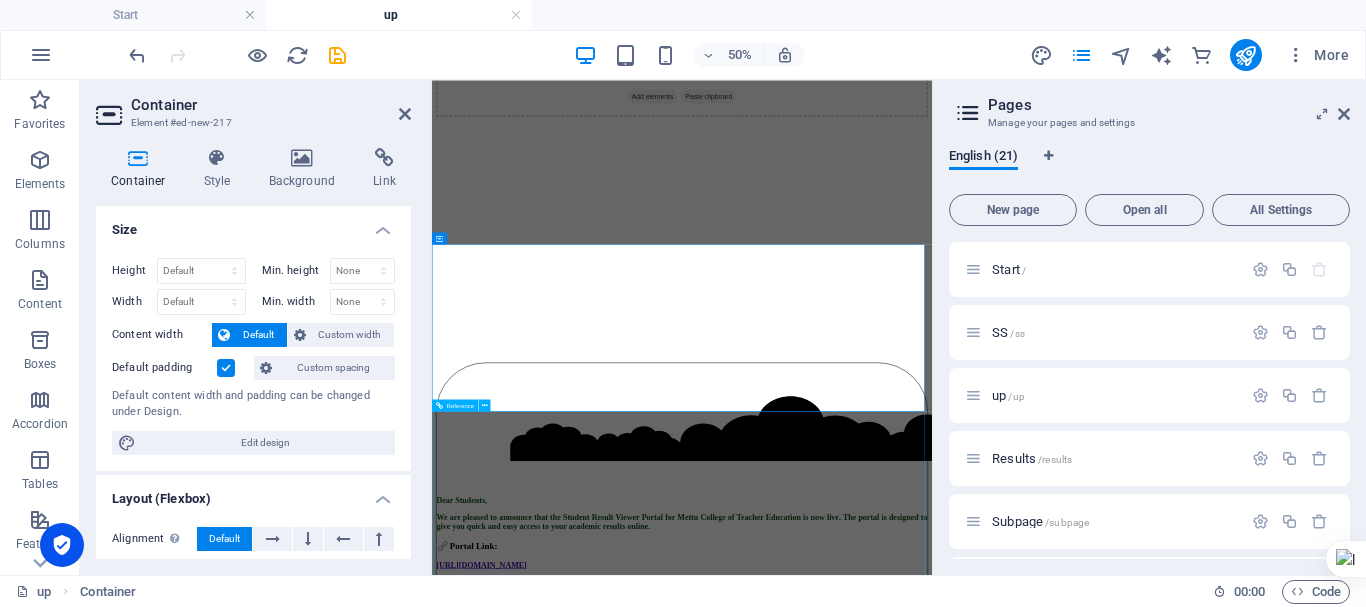 scroll, scrollTop: 688, scrollLeft: 0, axis: vertical 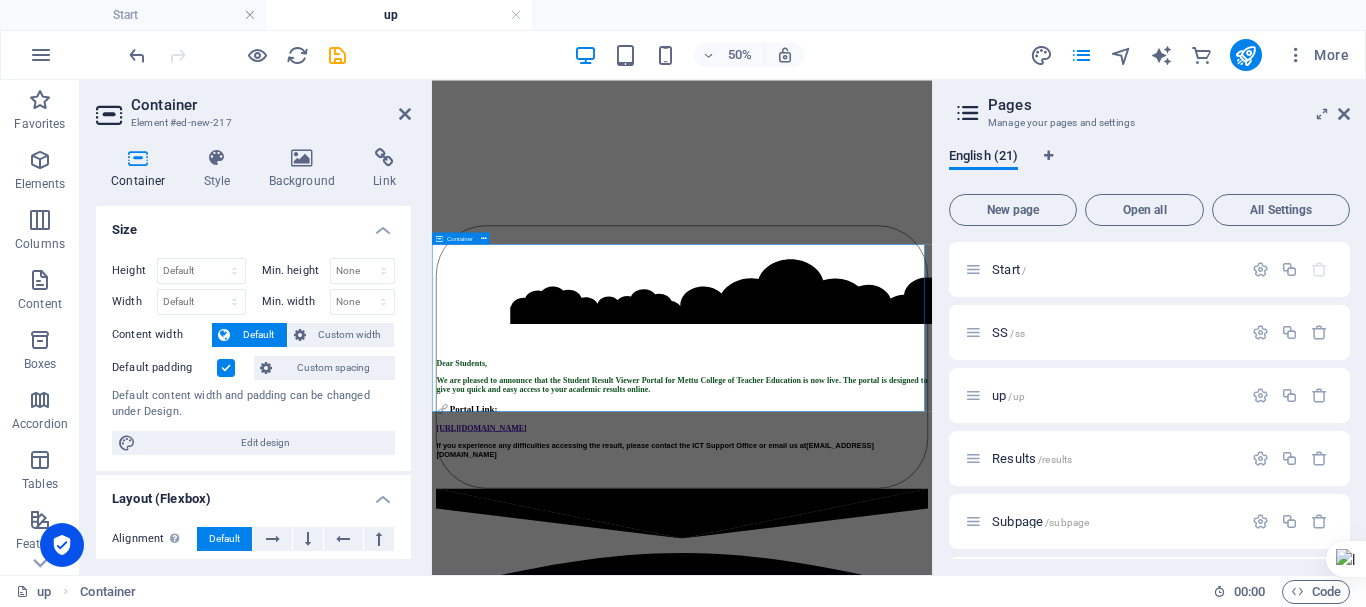 click on "Add elements" at bounding box center [873, 1637] 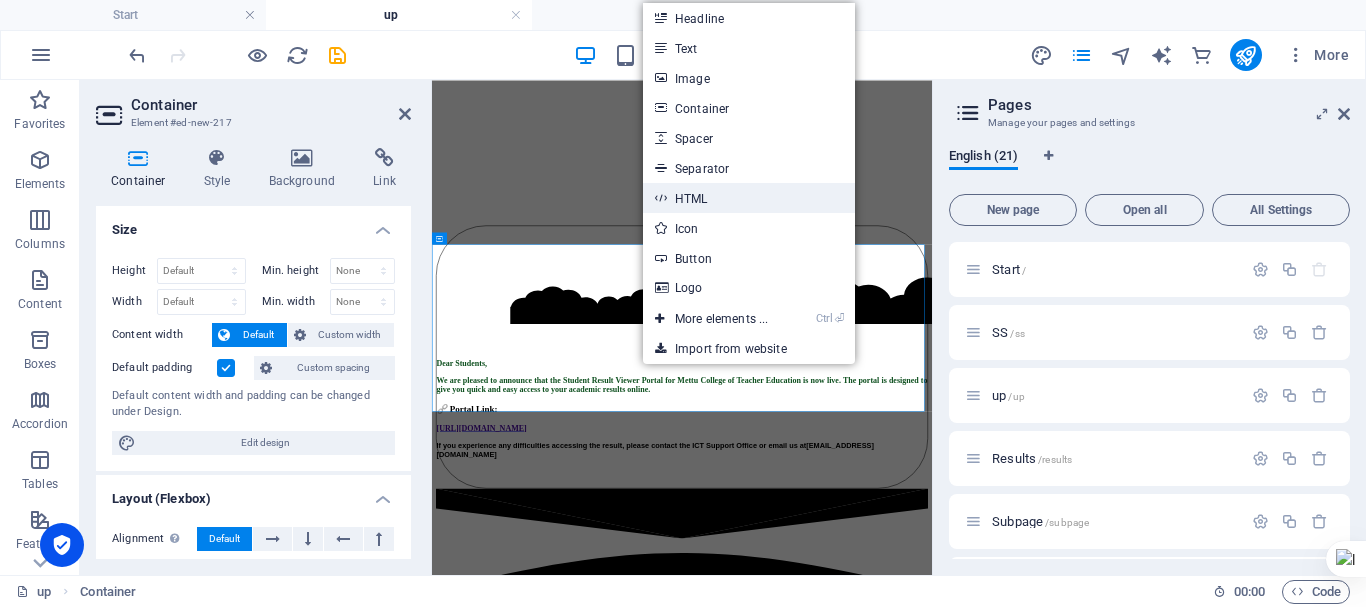 drag, startPoint x: 708, startPoint y: 198, endPoint x: 546, endPoint y: 248, distance: 169.54056 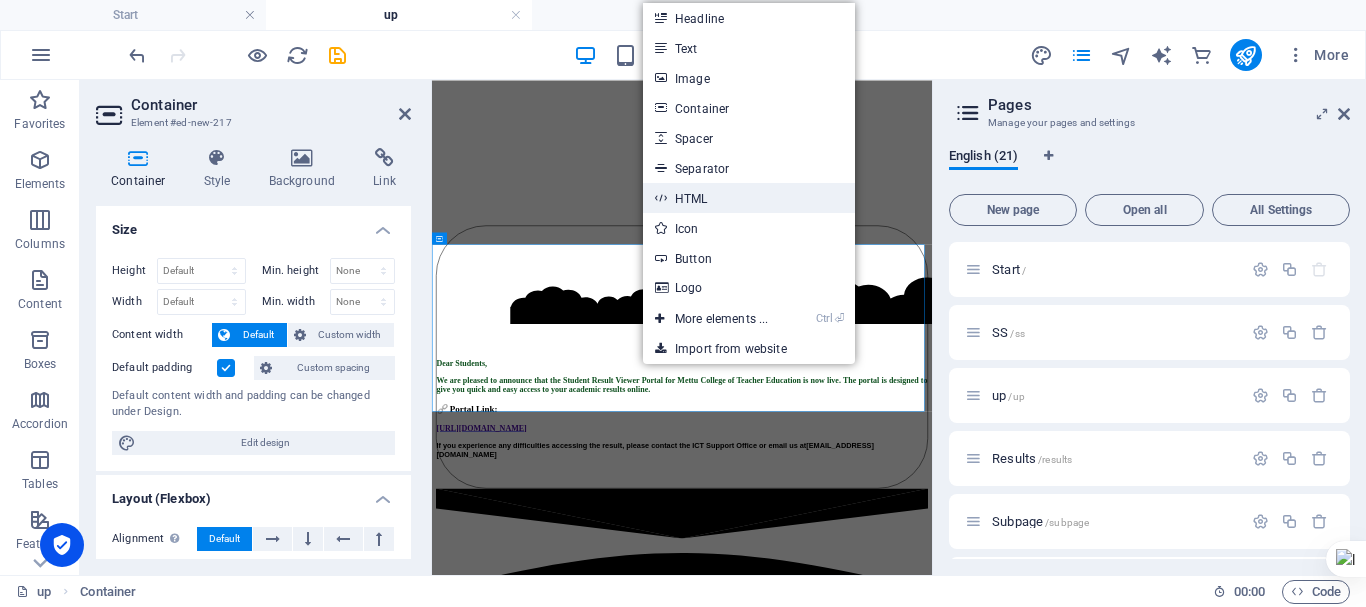 click on "HTML" at bounding box center [749, 198] 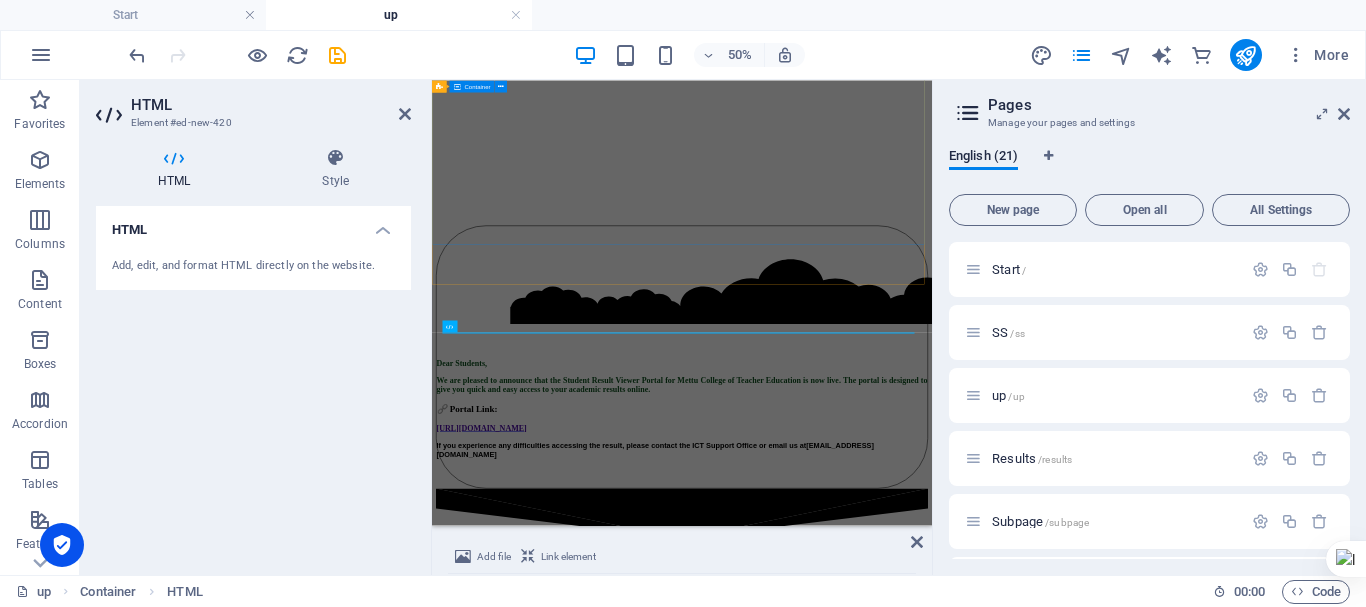 scroll, scrollTop: 608, scrollLeft: 0, axis: vertical 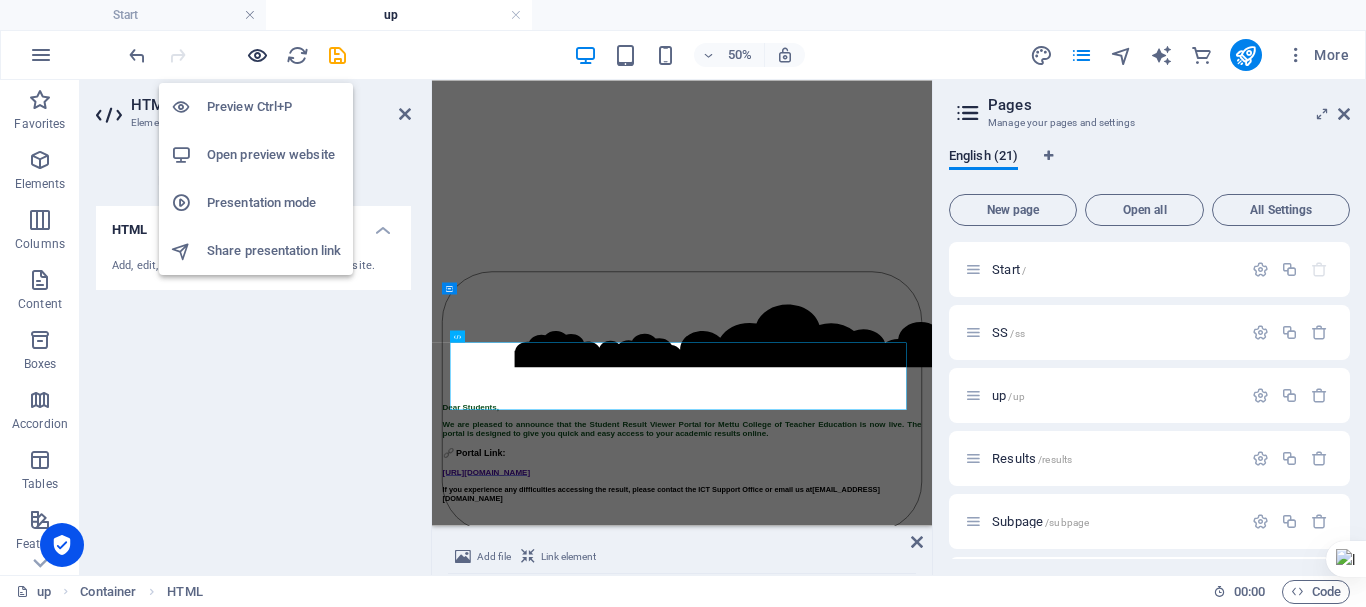 click at bounding box center (257, 55) 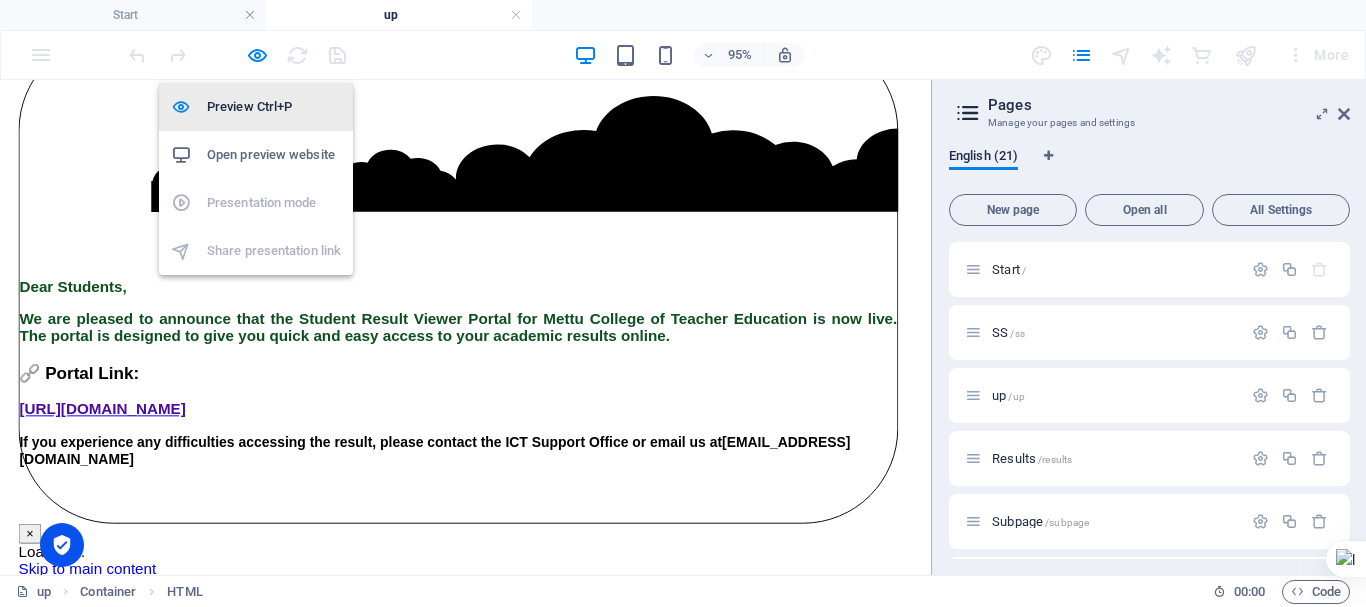 scroll, scrollTop: 617, scrollLeft: 0, axis: vertical 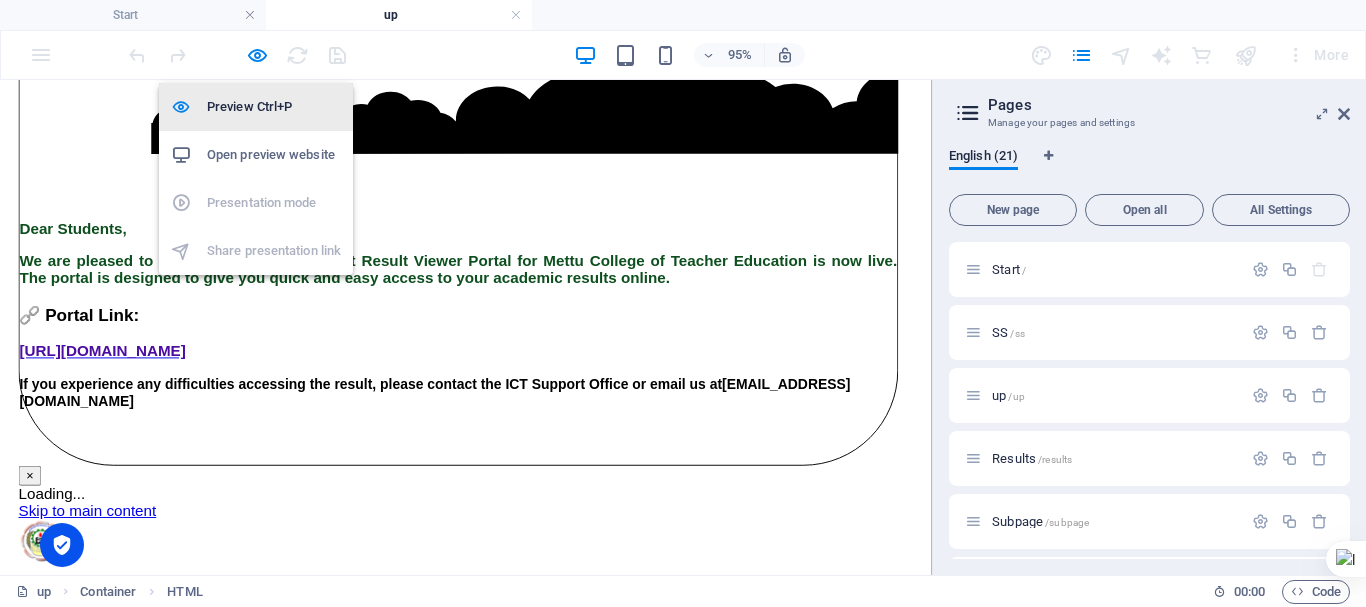 click on "Preview Ctrl+P" at bounding box center (274, 107) 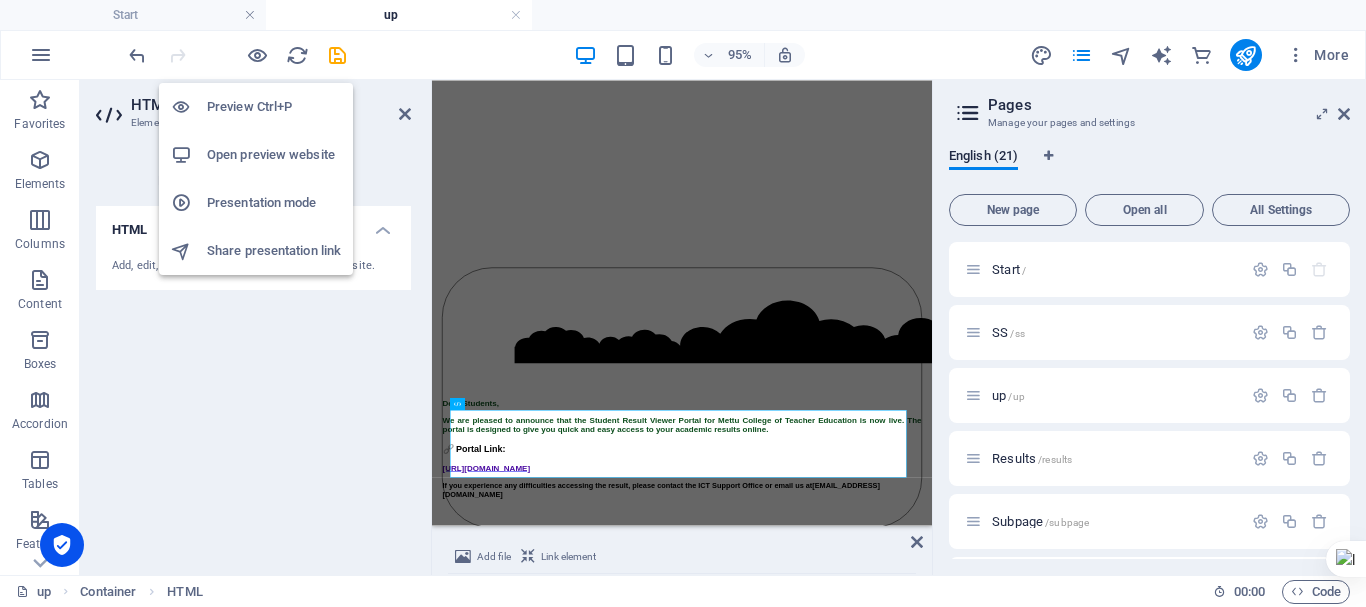 scroll, scrollTop: 473, scrollLeft: 0, axis: vertical 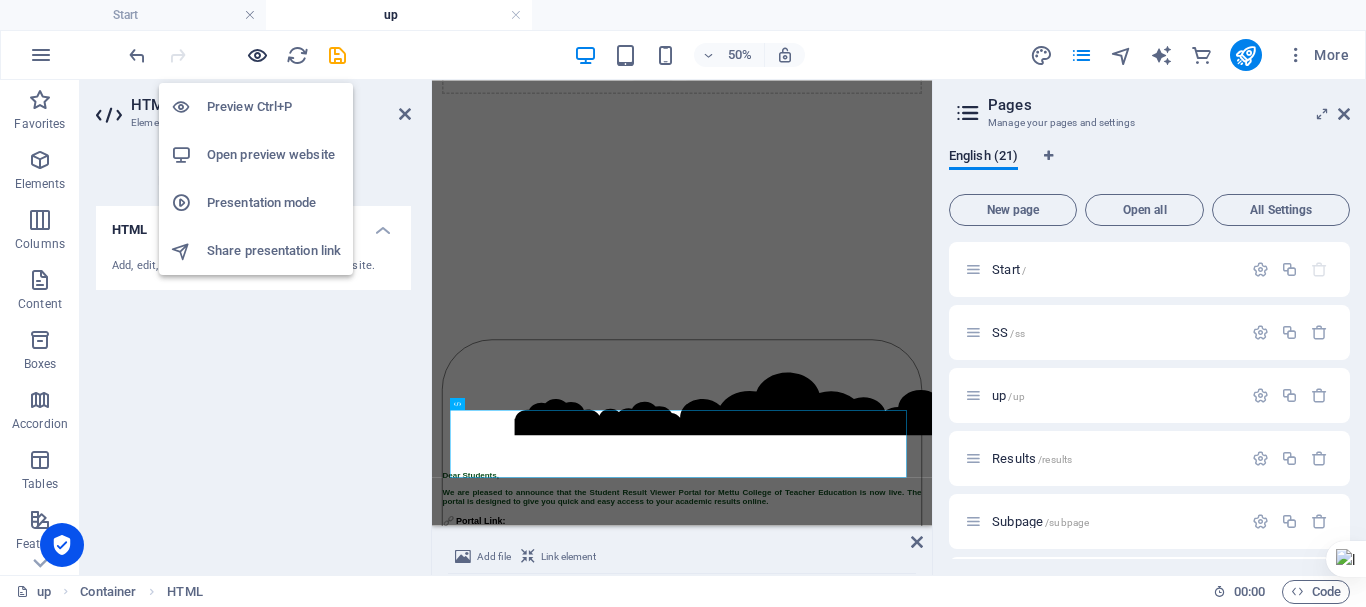 click at bounding box center [257, 55] 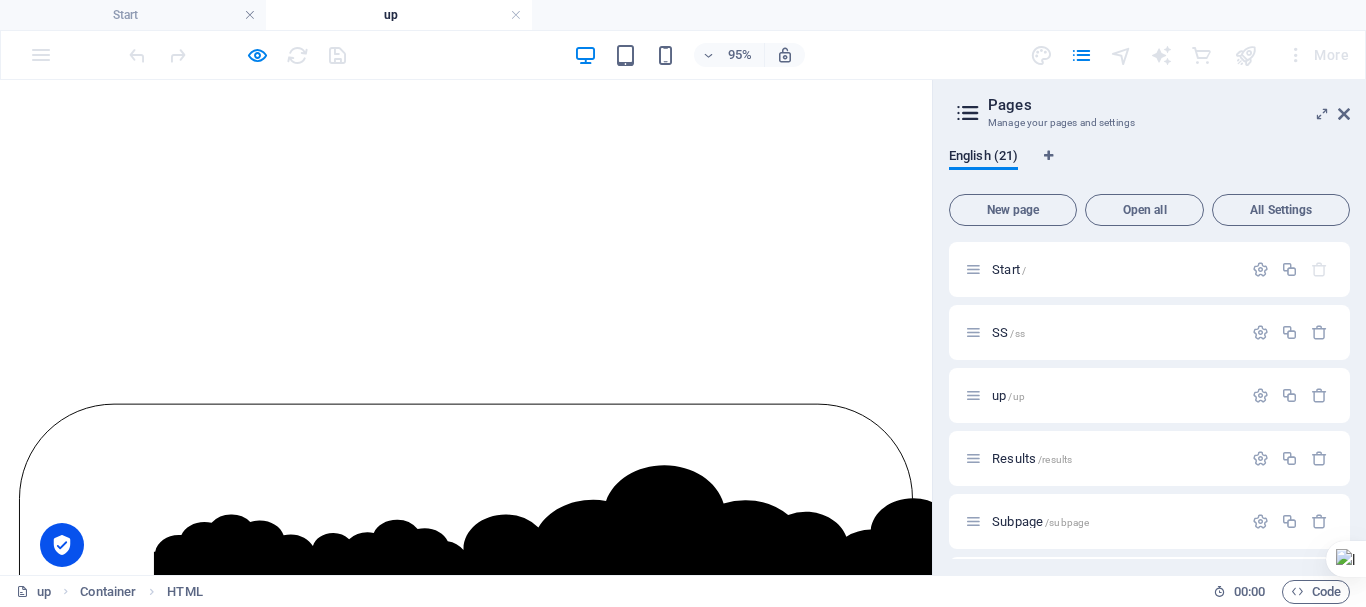 scroll, scrollTop: 806, scrollLeft: 0, axis: vertical 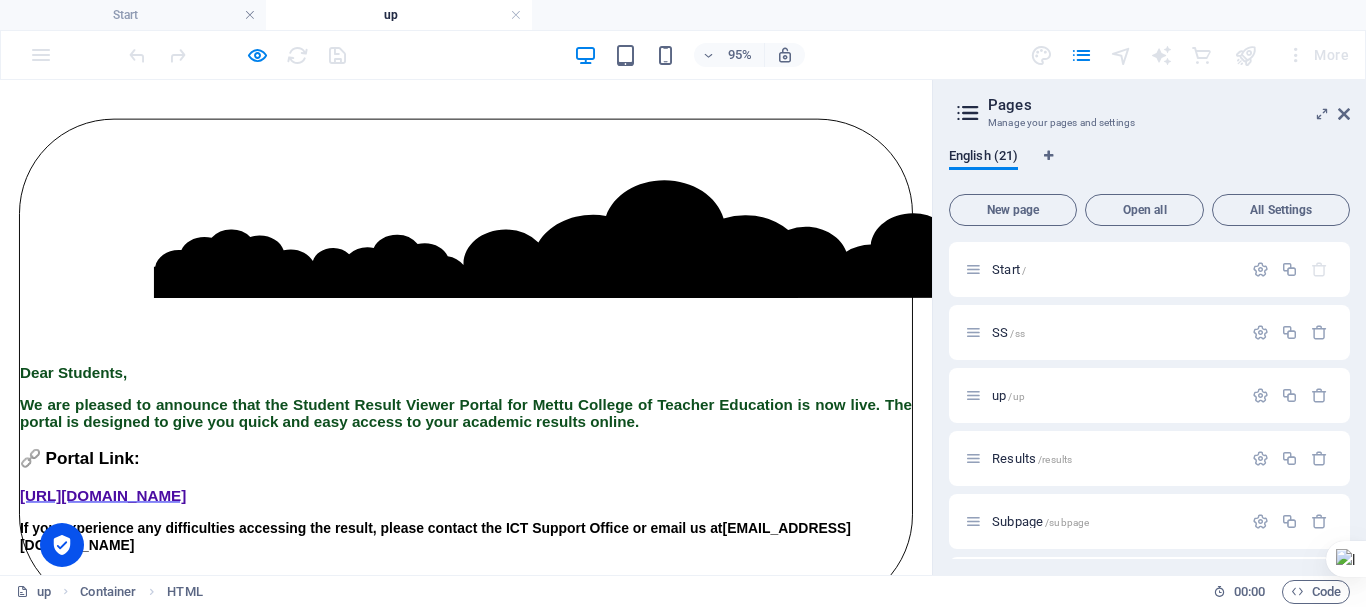 click on "Student Result Viewer" at bounding box center (490, 1302) 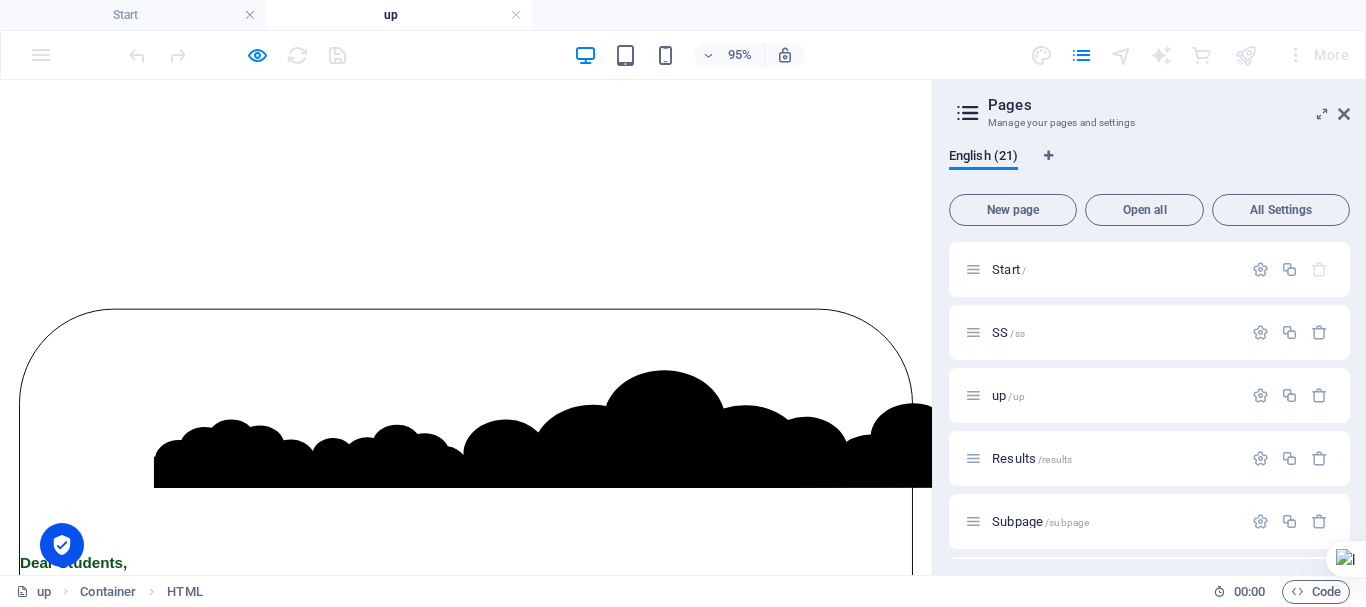 click on "Student Result Viewer
Student Result Viewer
Print" at bounding box center [490, 1542] 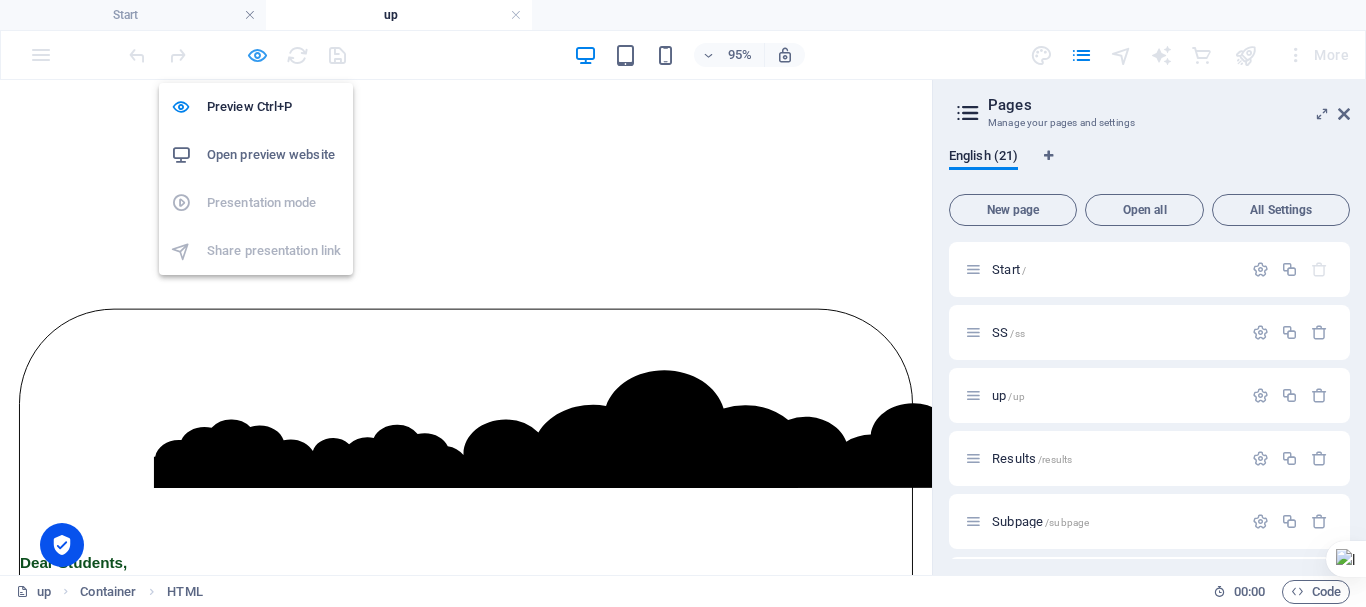 click at bounding box center [257, 55] 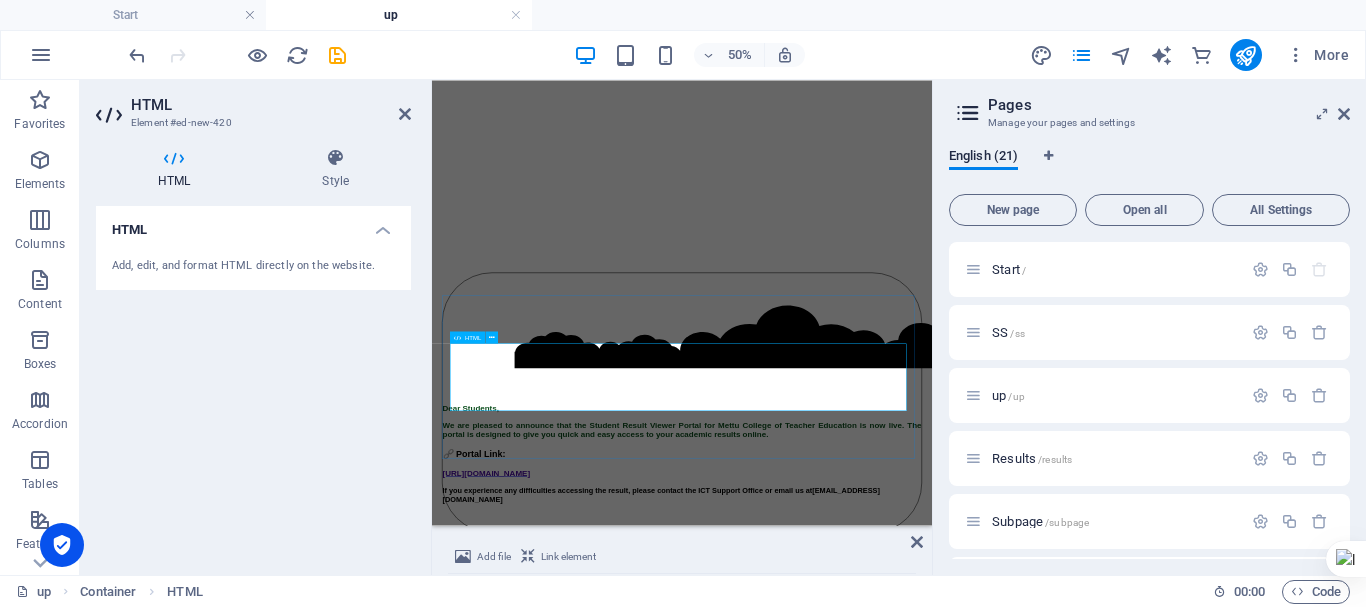 click on "Student Result Viewer
Student Result Viewer
Print" at bounding box center (932, 1694) 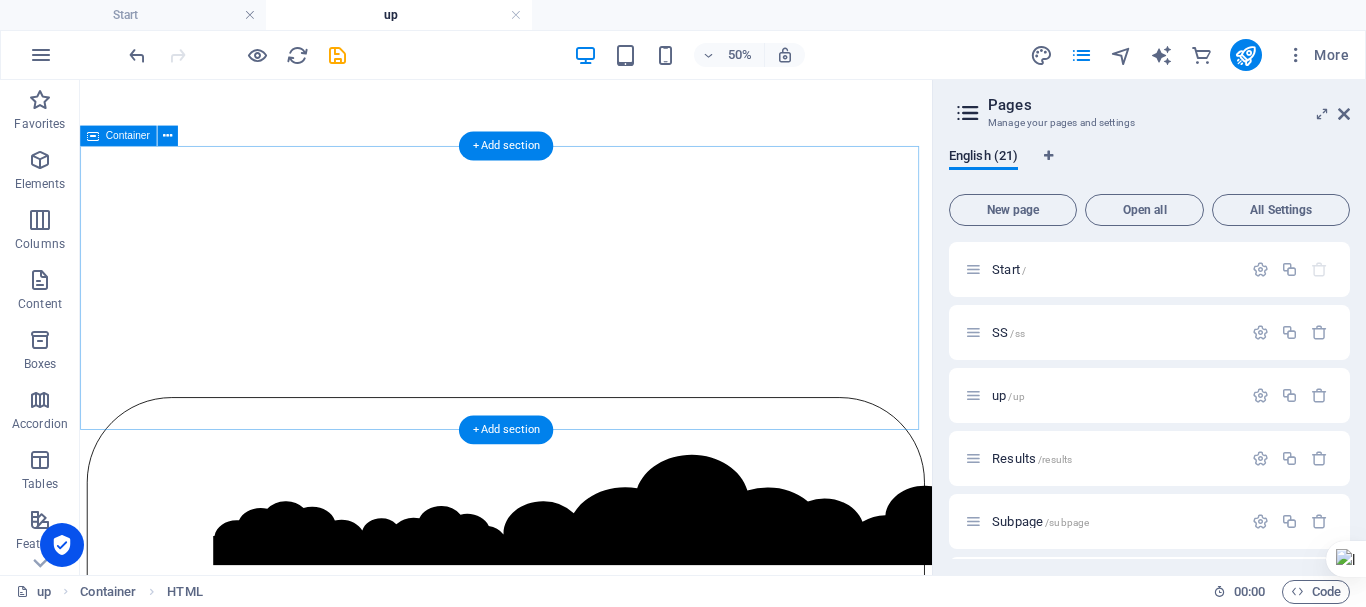 scroll, scrollTop: 938, scrollLeft: 0, axis: vertical 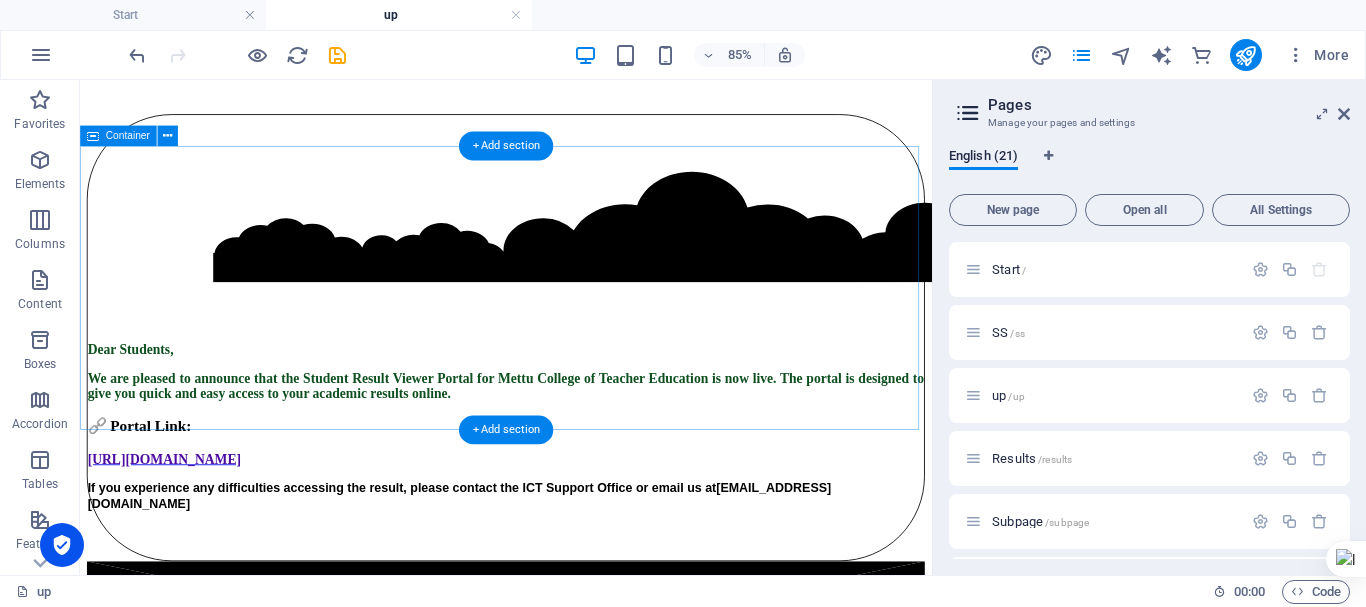click on "Drop content here or  Add elements  Paste clipboard" at bounding box center [581, 1358] 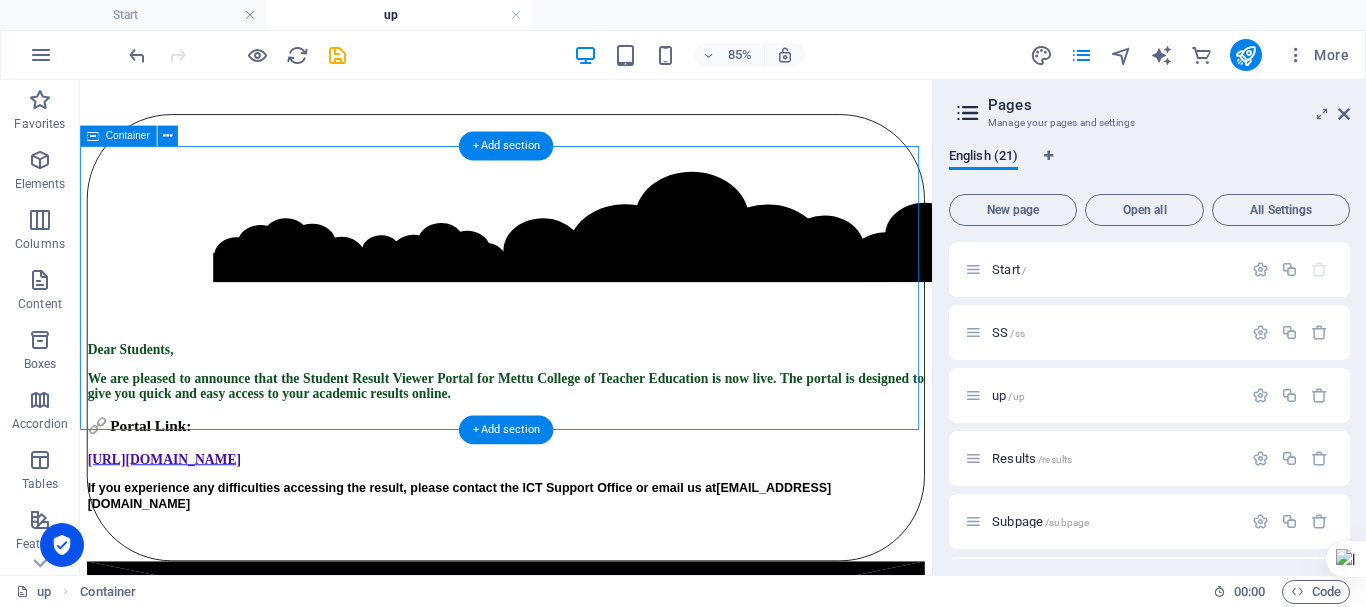 scroll, scrollTop: 824, scrollLeft: 0, axis: vertical 